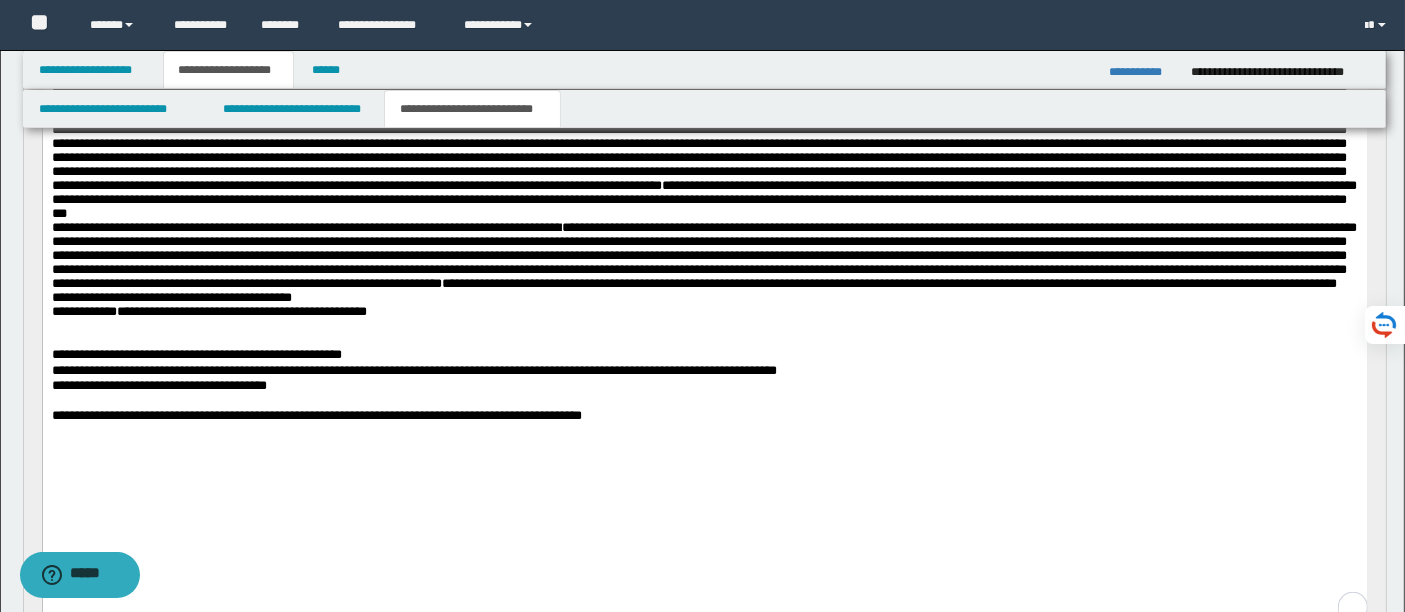 scroll, scrollTop: 0, scrollLeft: 0, axis: both 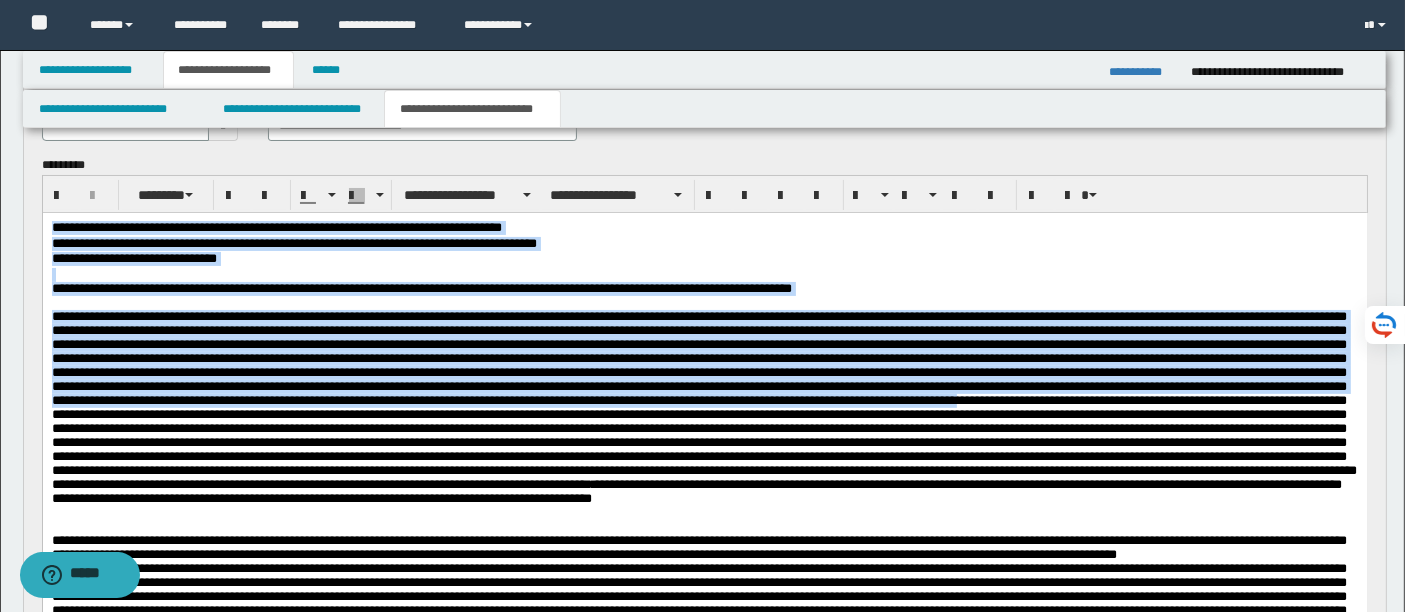drag, startPoint x: 51, startPoint y: 228, endPoint x: 386, endPoint y: 424, distance: 388.12497 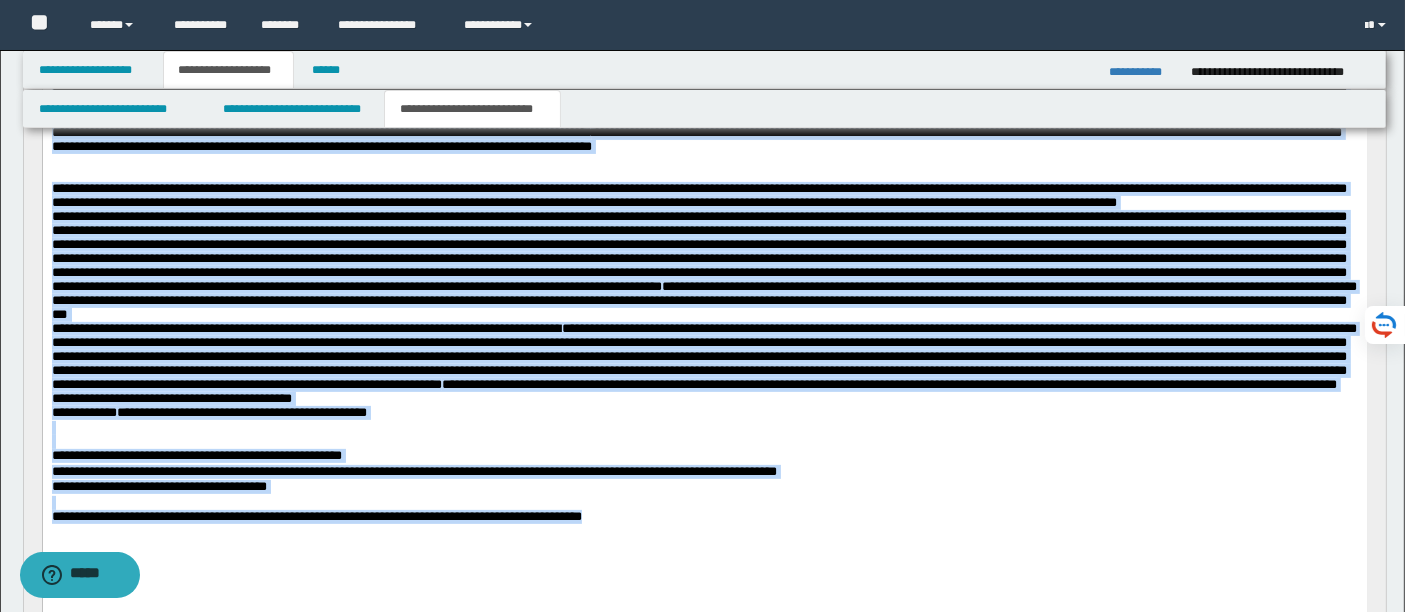 copy on "**********" 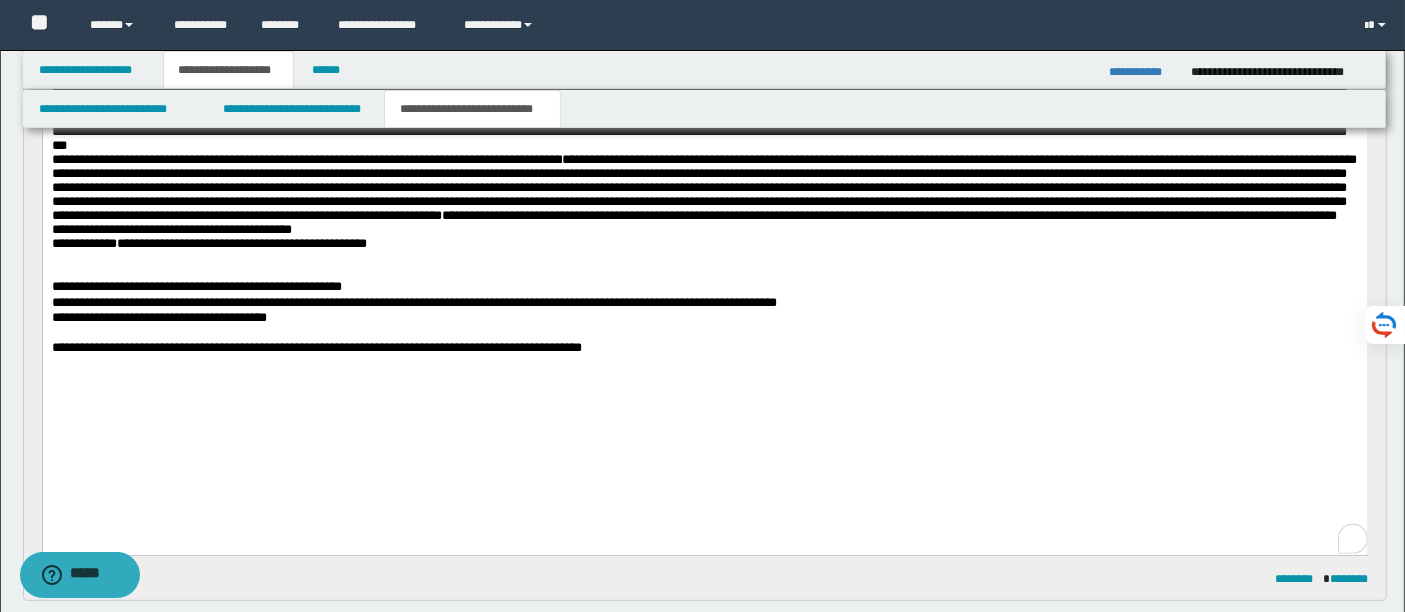 scroll, scrollTop: 666, scrollLeft: 0, axis: vertical 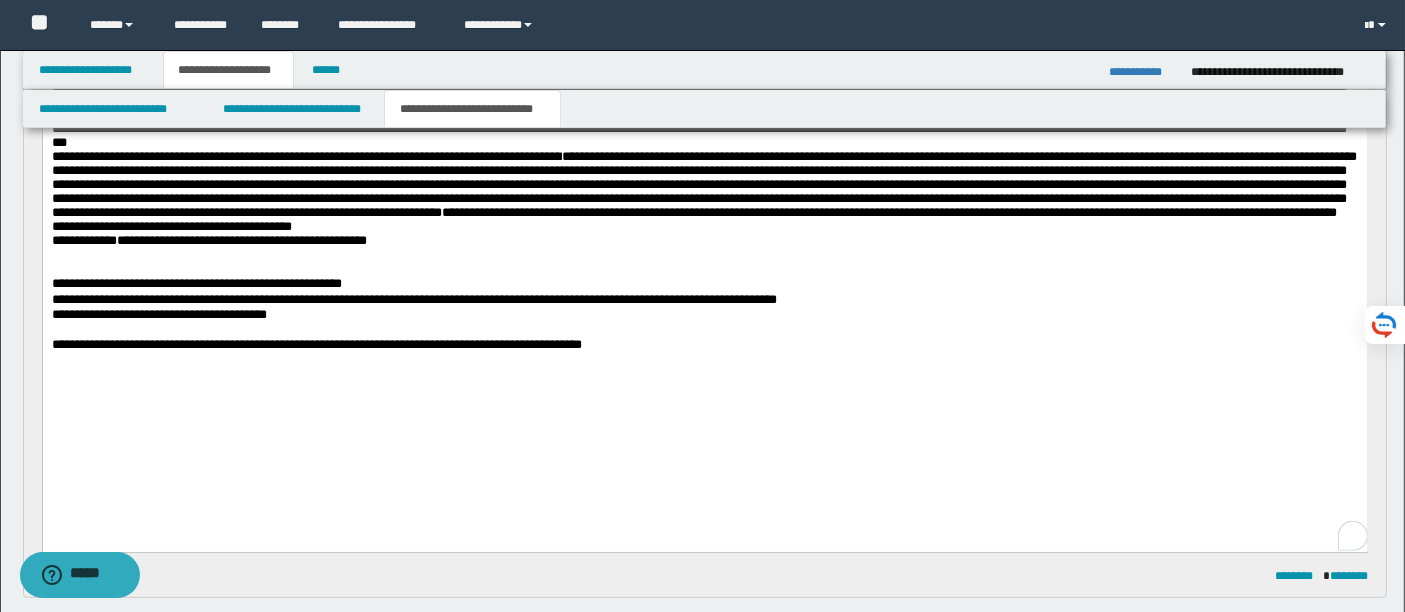 click on "**********" at bounding box center (704, 301) 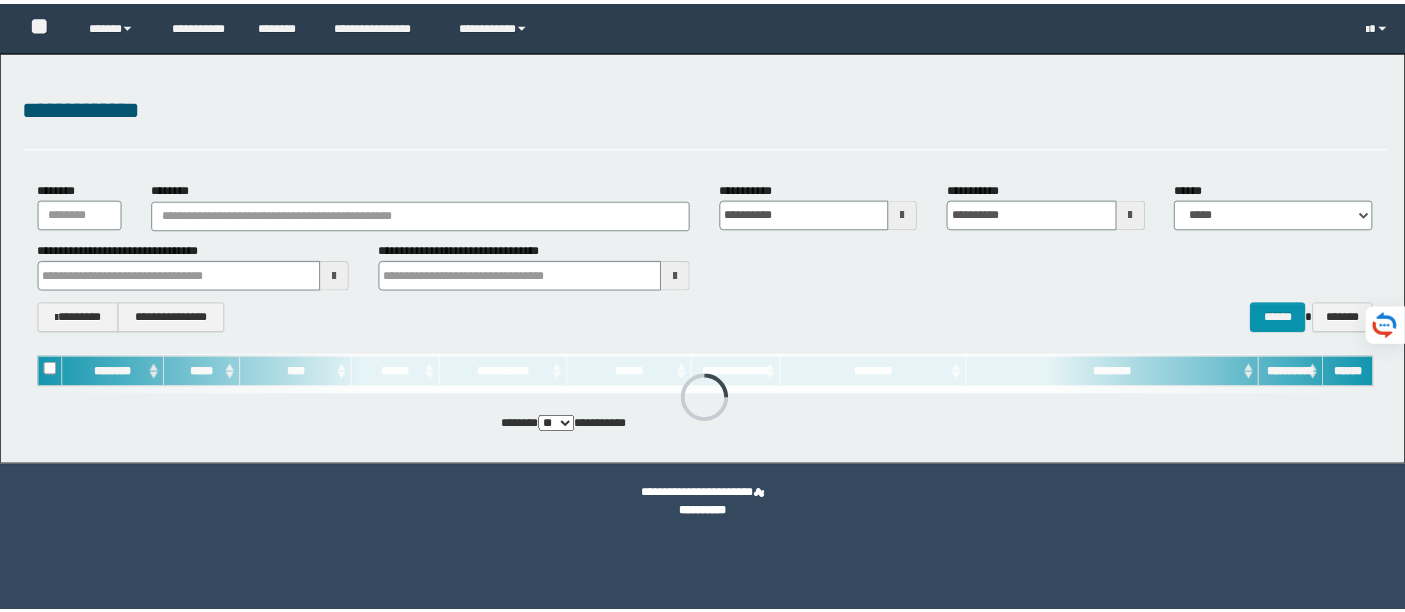scroll, scrollTop: 0, scrollLeft: 0, axis: both 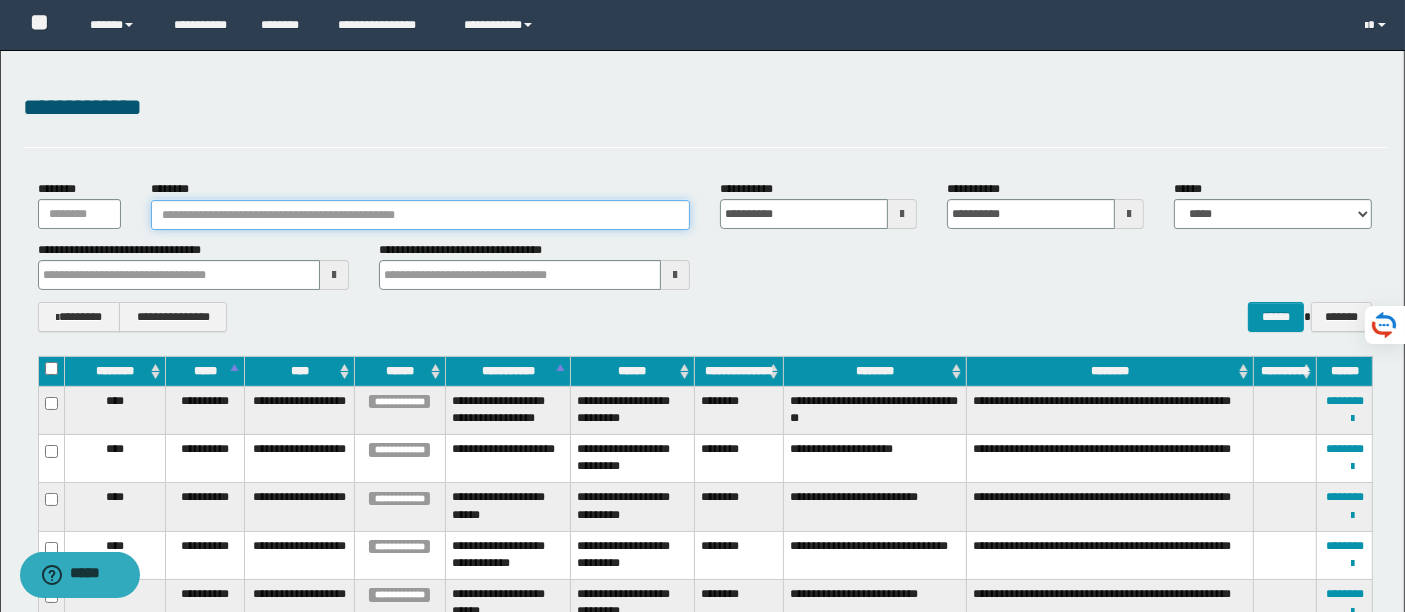 click on "********" at bounding box center [420, 215] 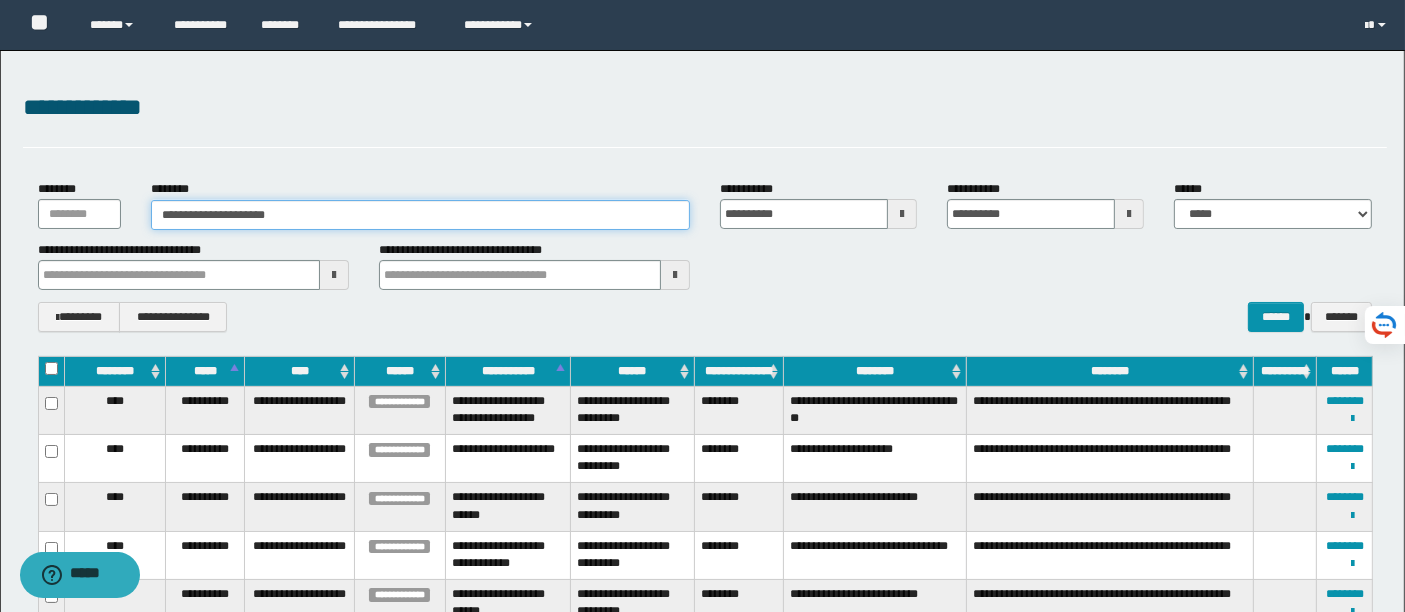 type on "**********" 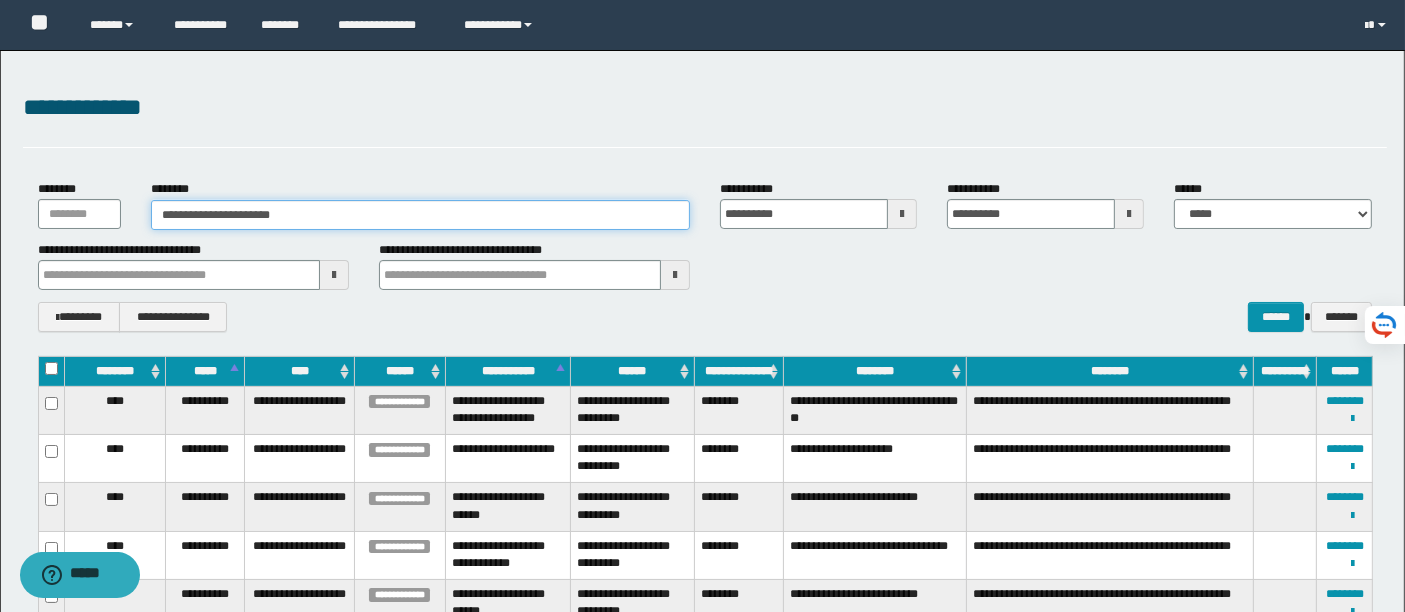 type on "**********" 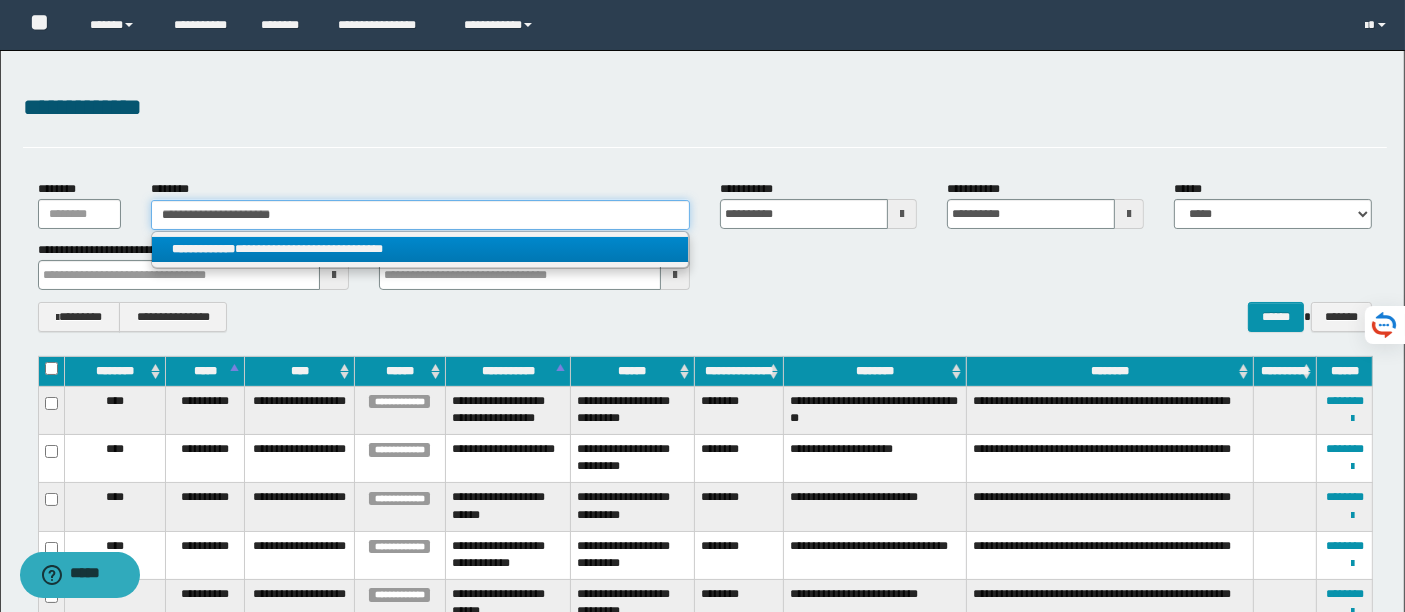 type on "**********" 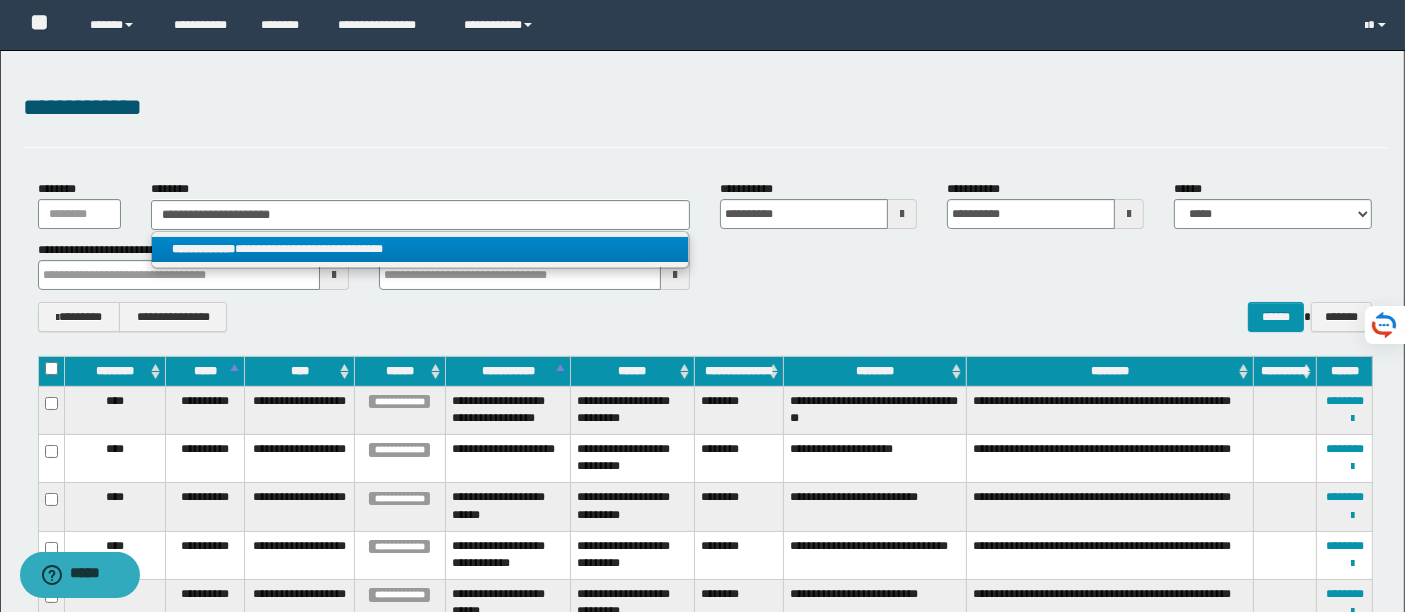 click on "**********" at bounding box center [420, 249] 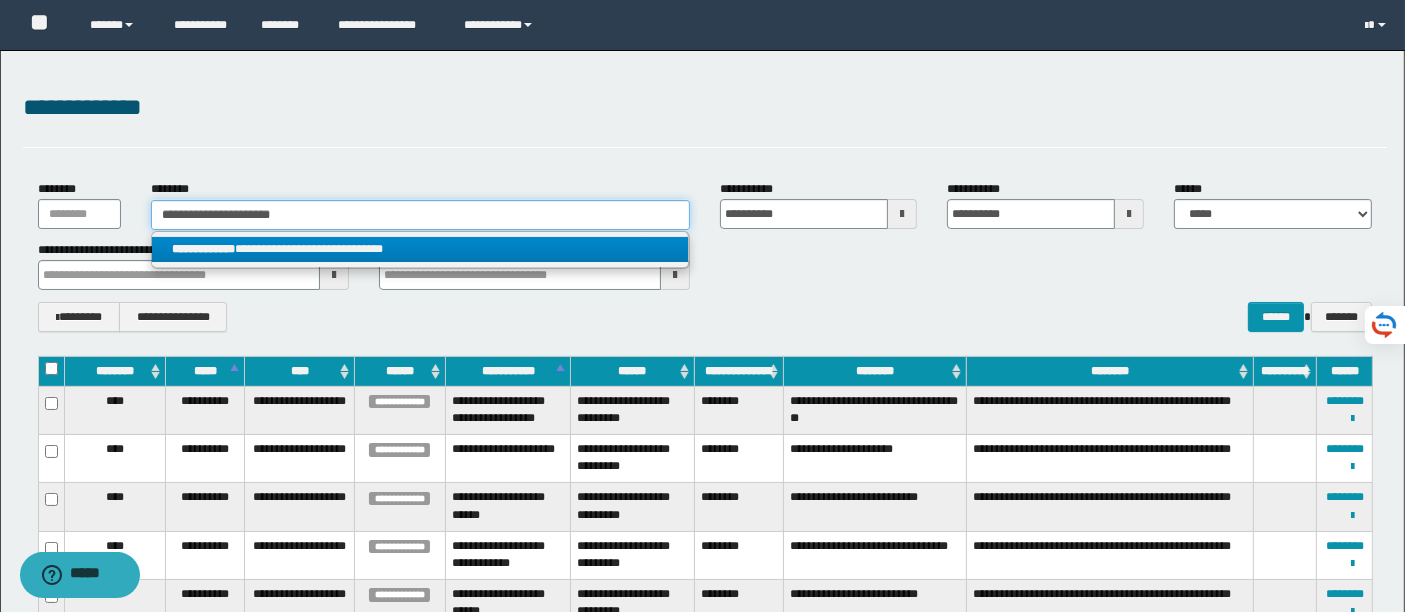 type 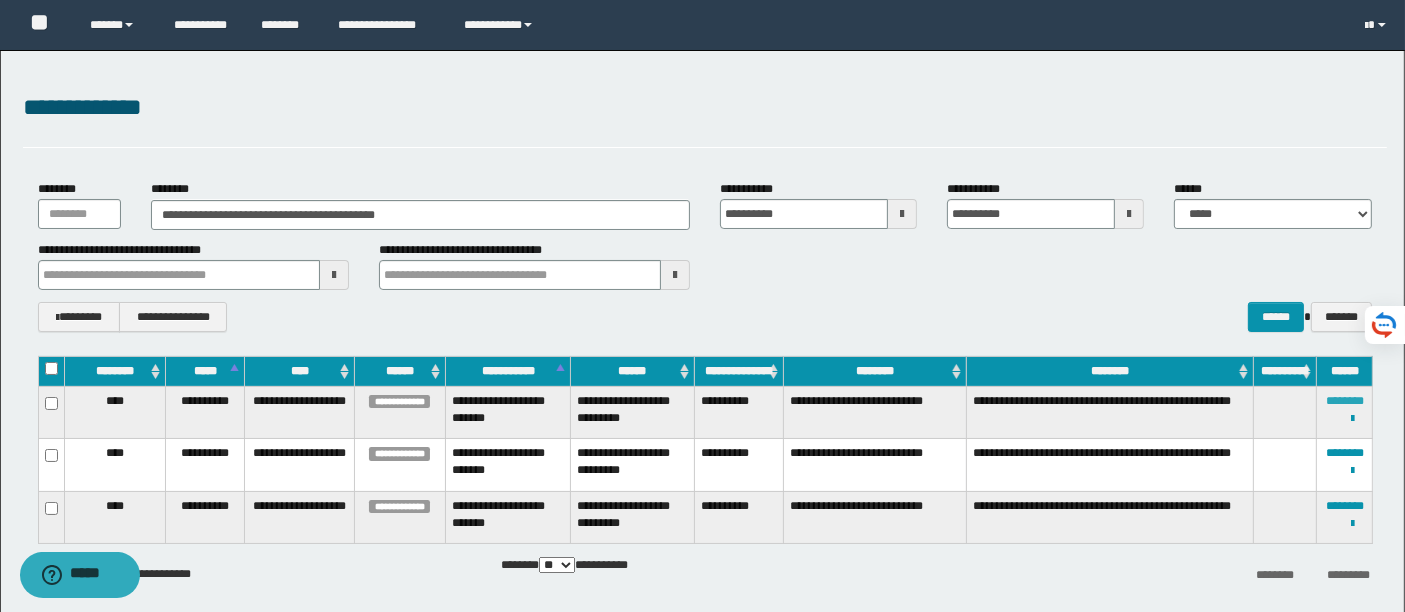 click on "********" at bounding box center [1345, 401] 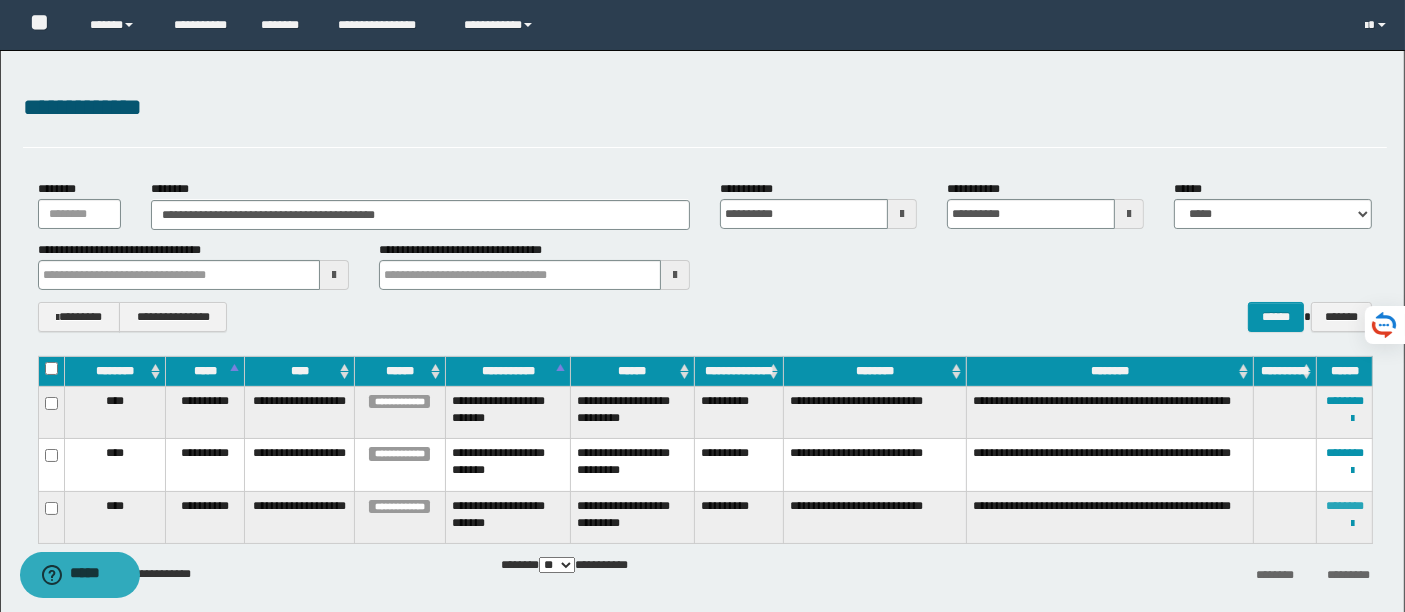 click on "********" at bounding box center [1345, 506] 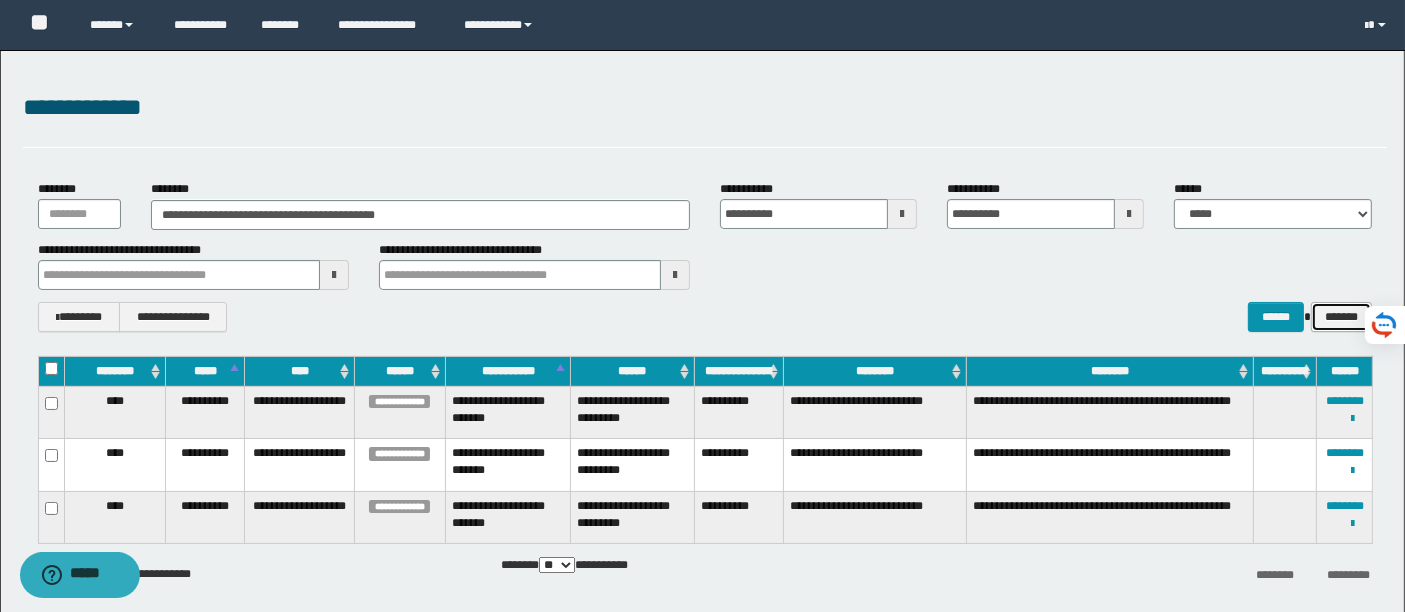 click on "*******" at bounding box center [1341, 316] 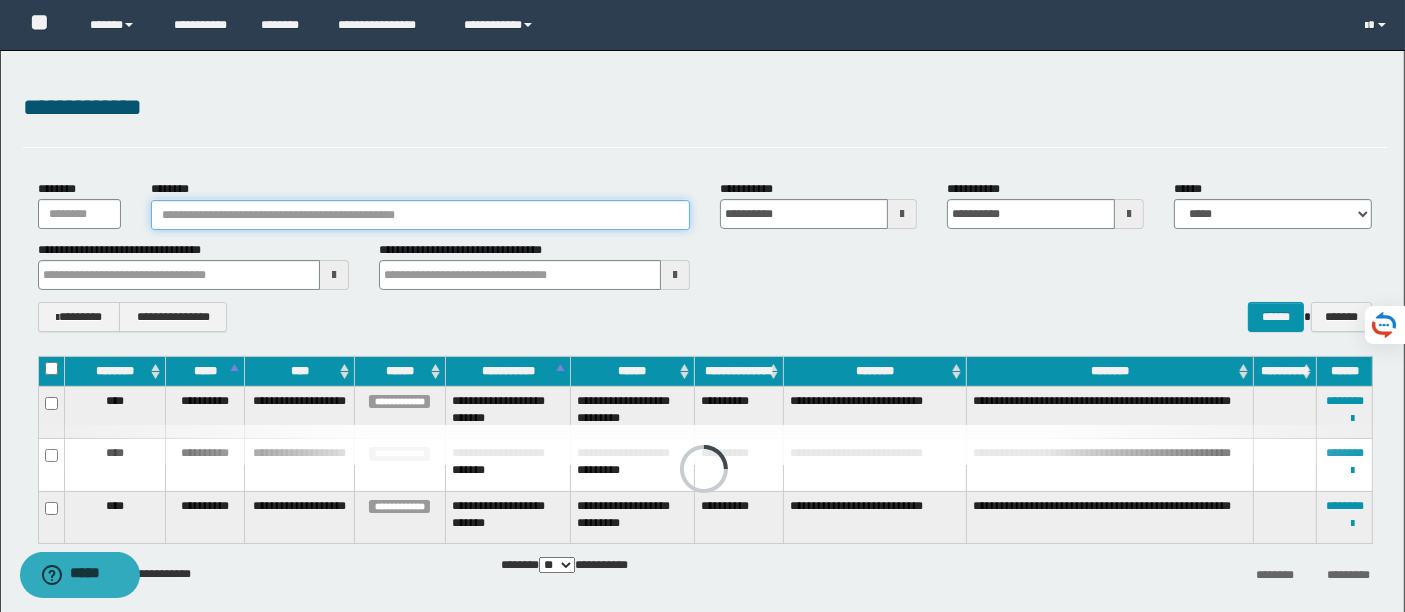 paste on "********" 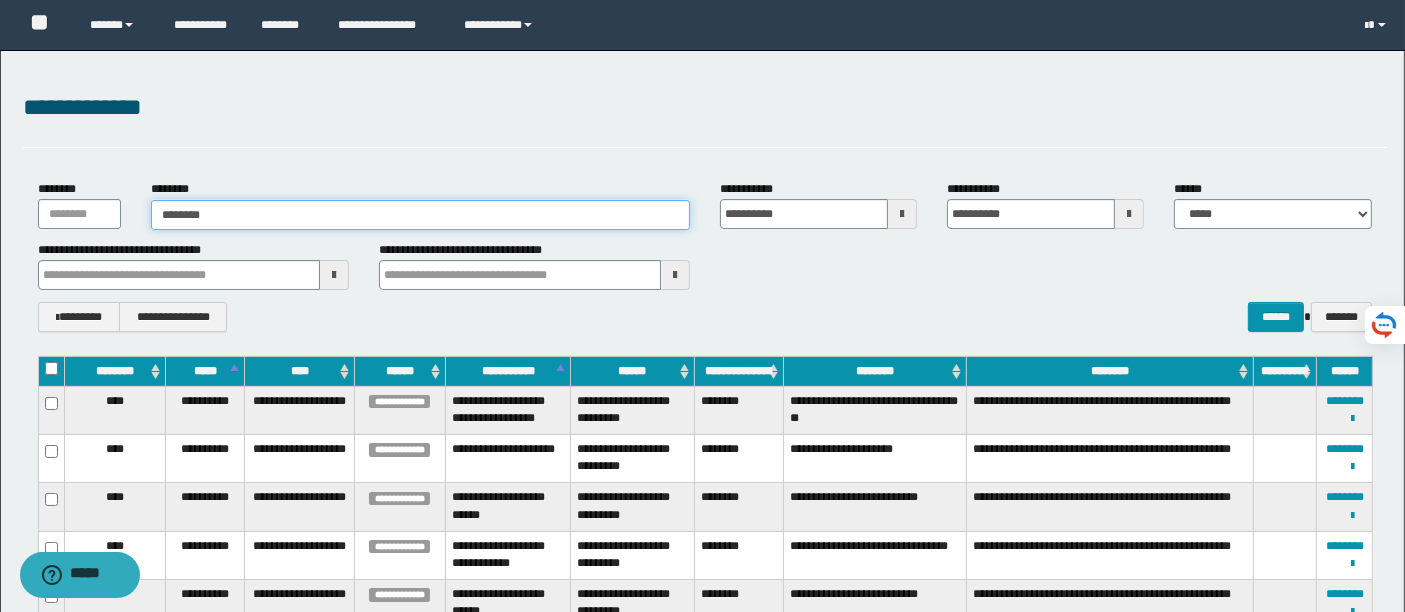 type on "********" 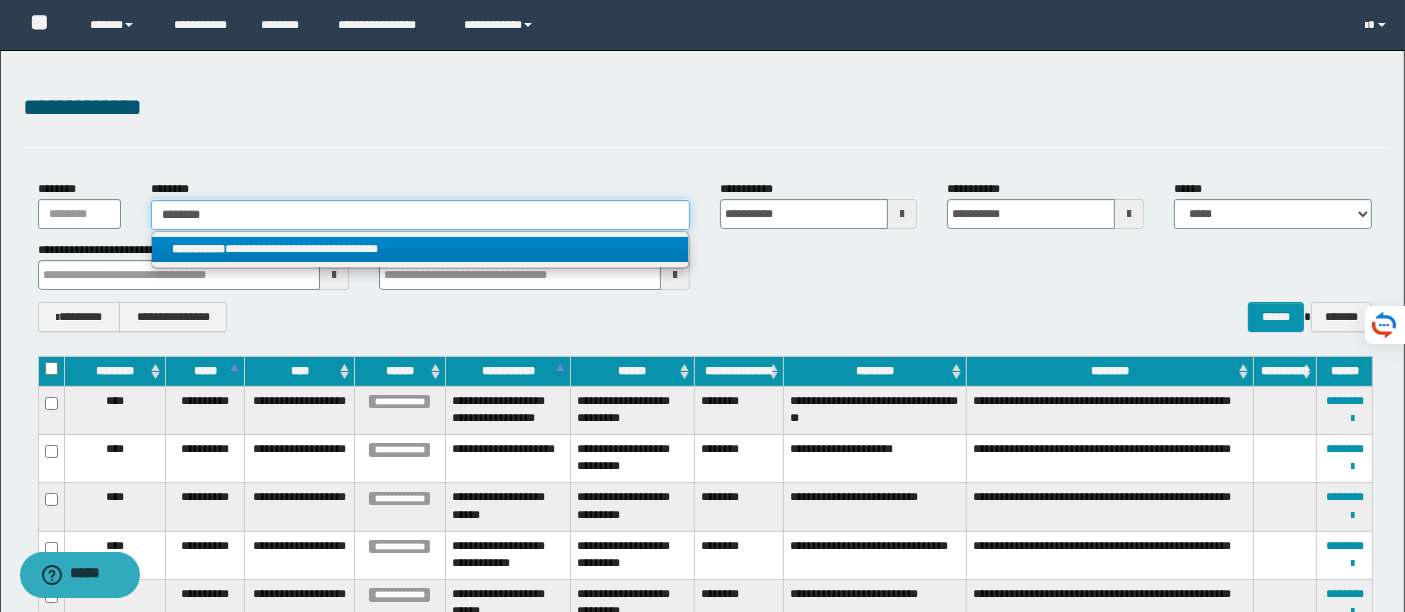 type on "********" 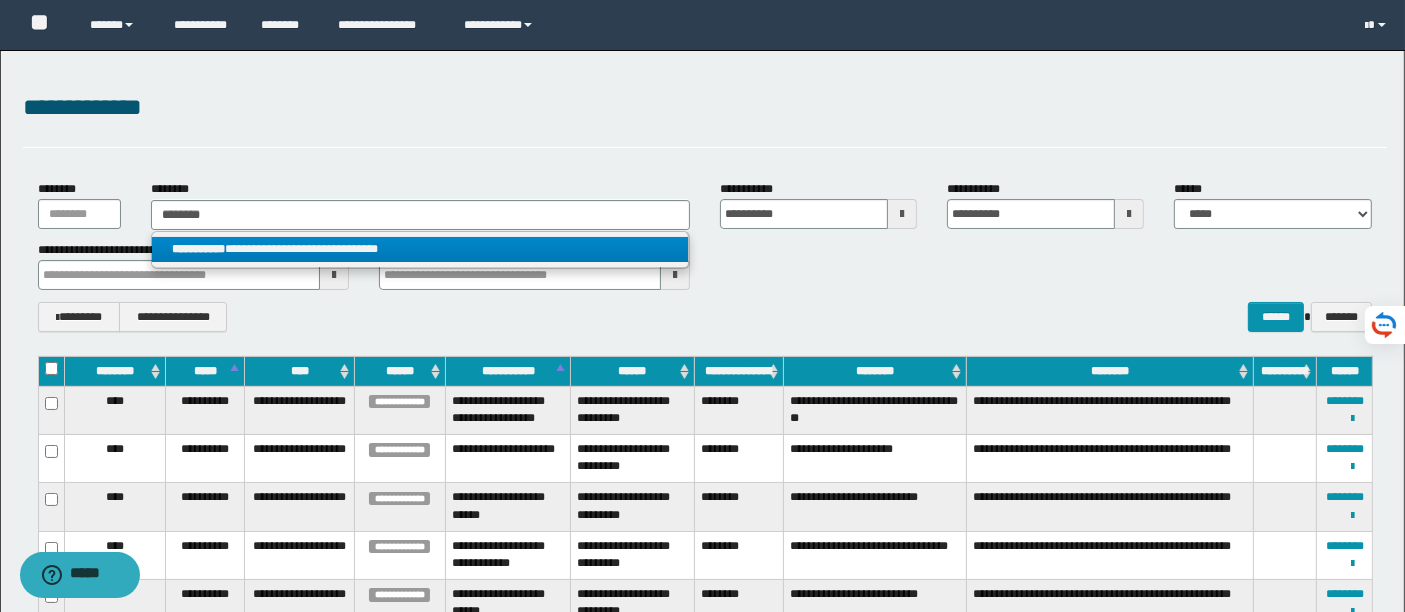 click on "**********" at bounding box center (420, 249) 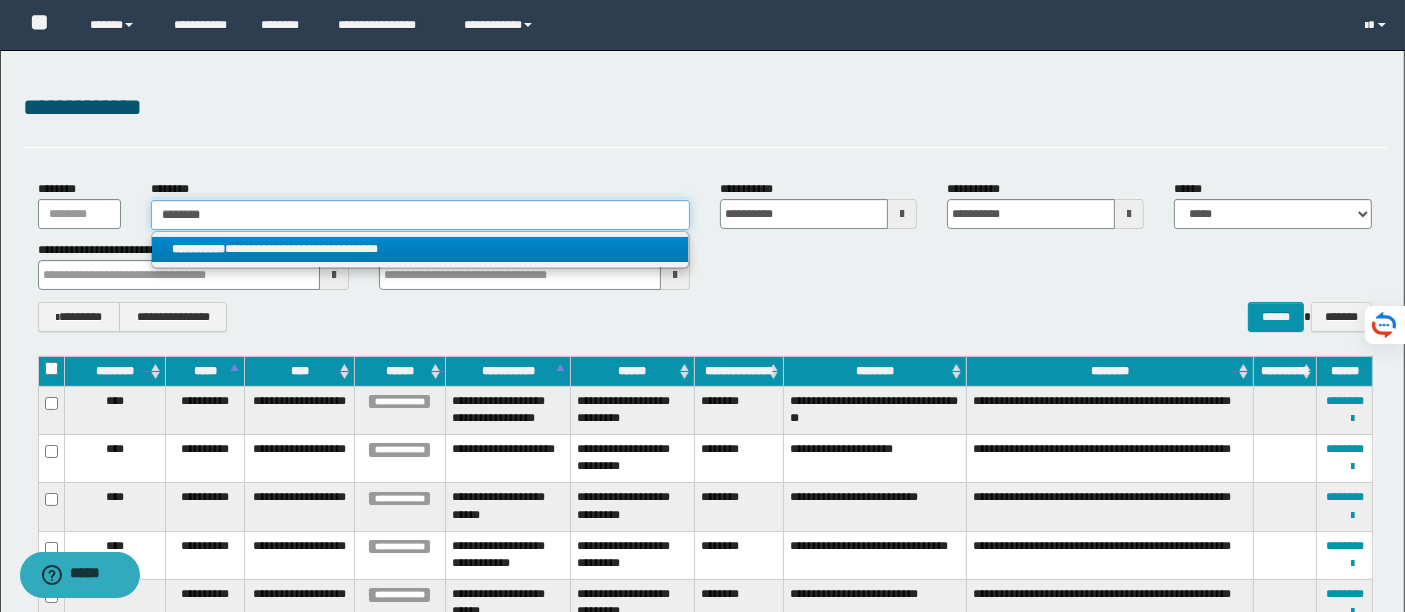 type 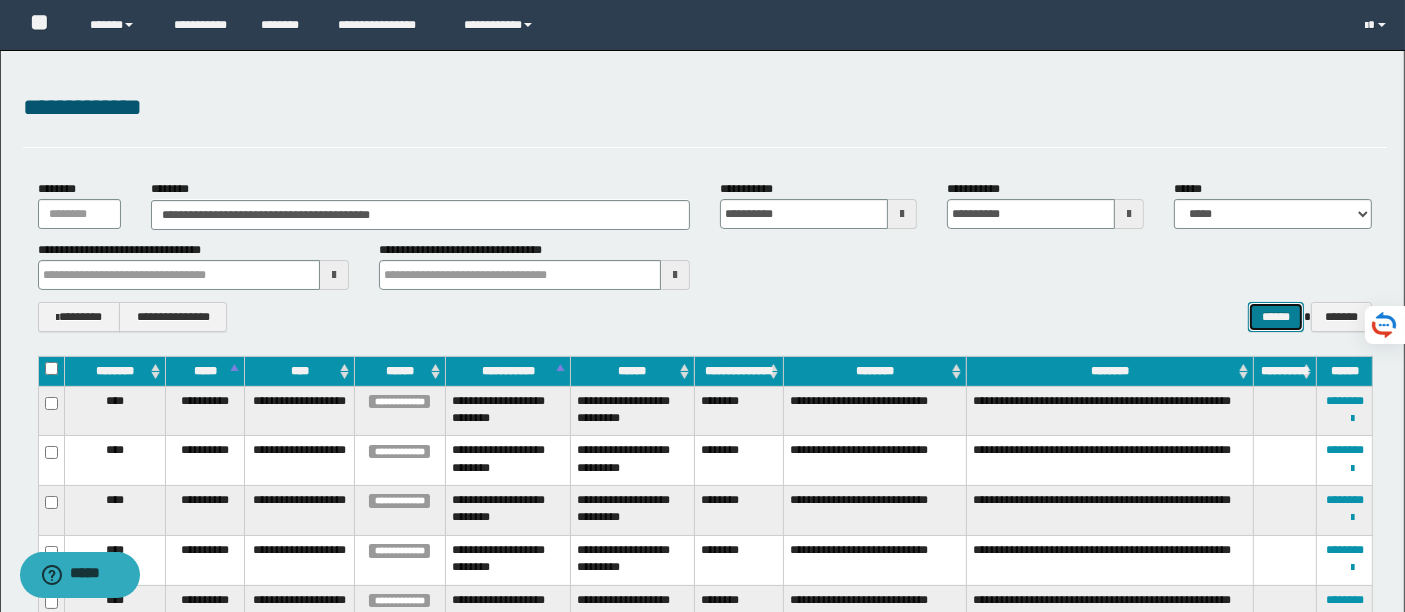 click on "******" at bounding box center [1276, 316] 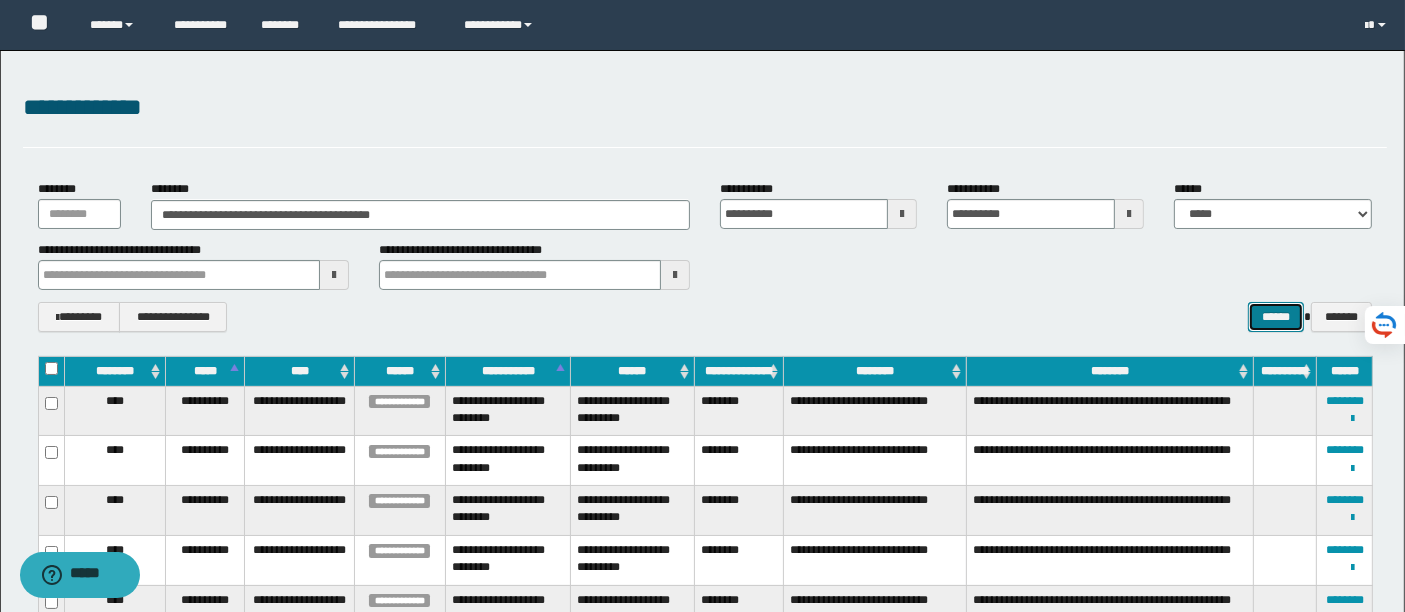 click on "******" at bounding box center [1276, 316] 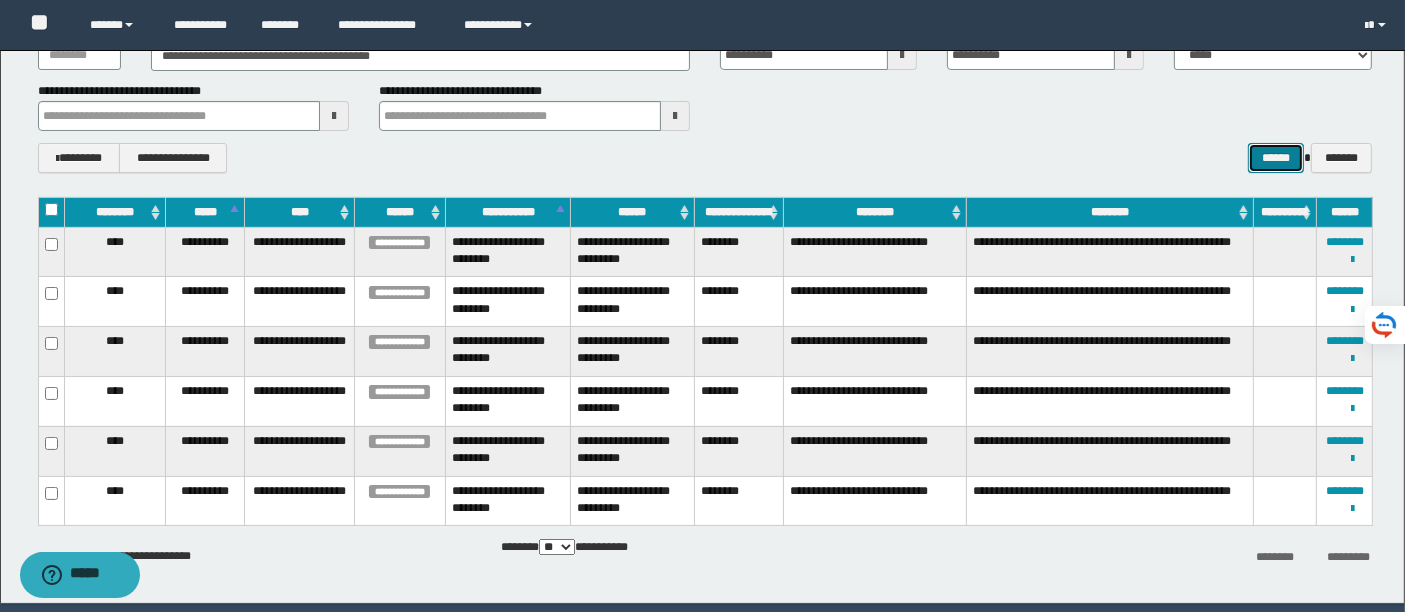 scroll, scrollTop: 160, scrollLeft: 0, axis: vertical 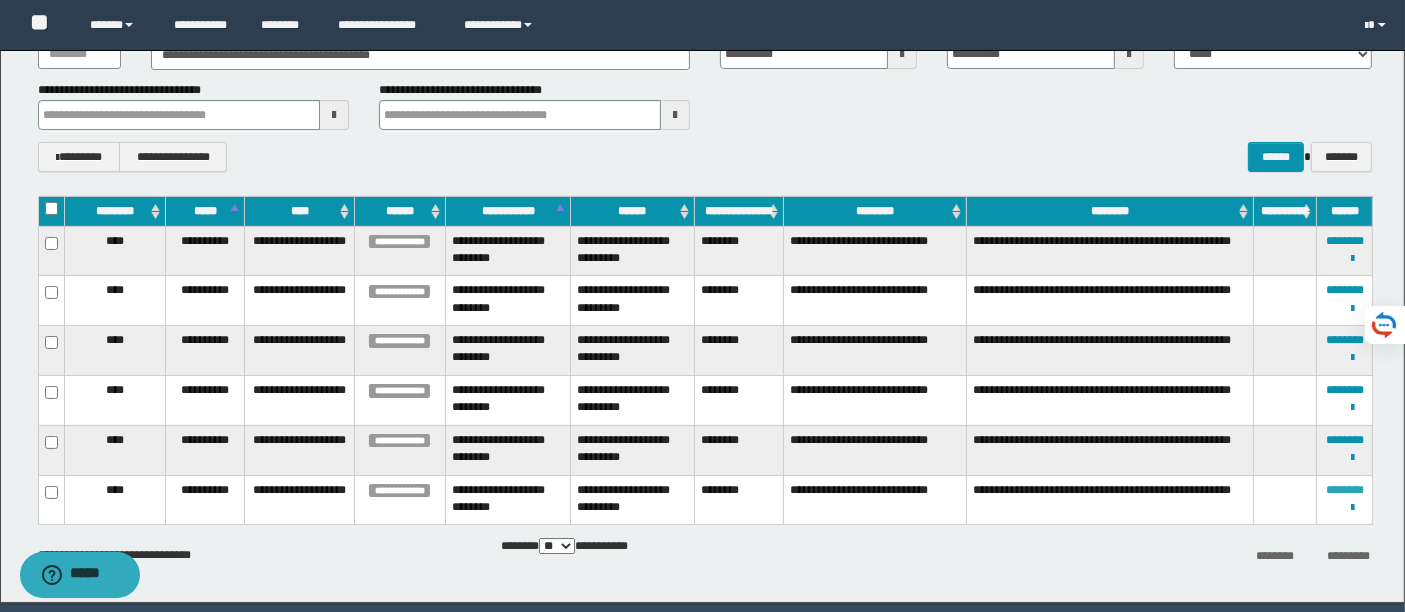 click on "********" at bounding box center (1345, 490) 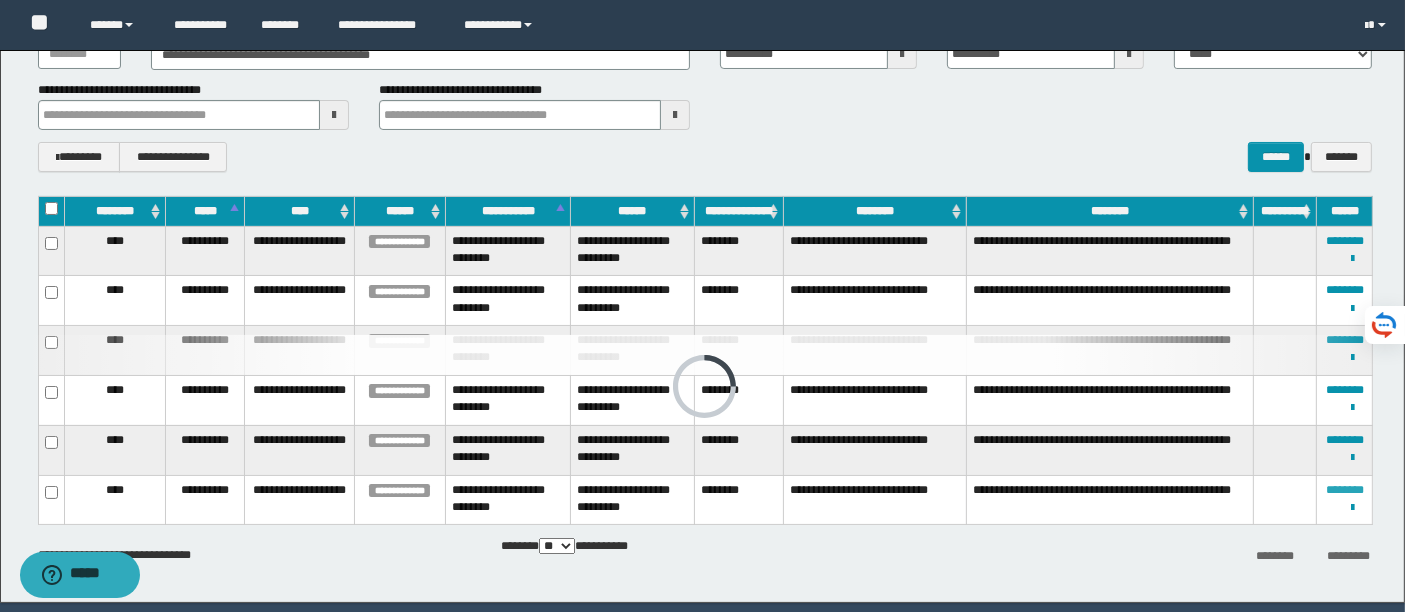 scroll, scrollTop: 0, scrollLeft: 0, axis: both 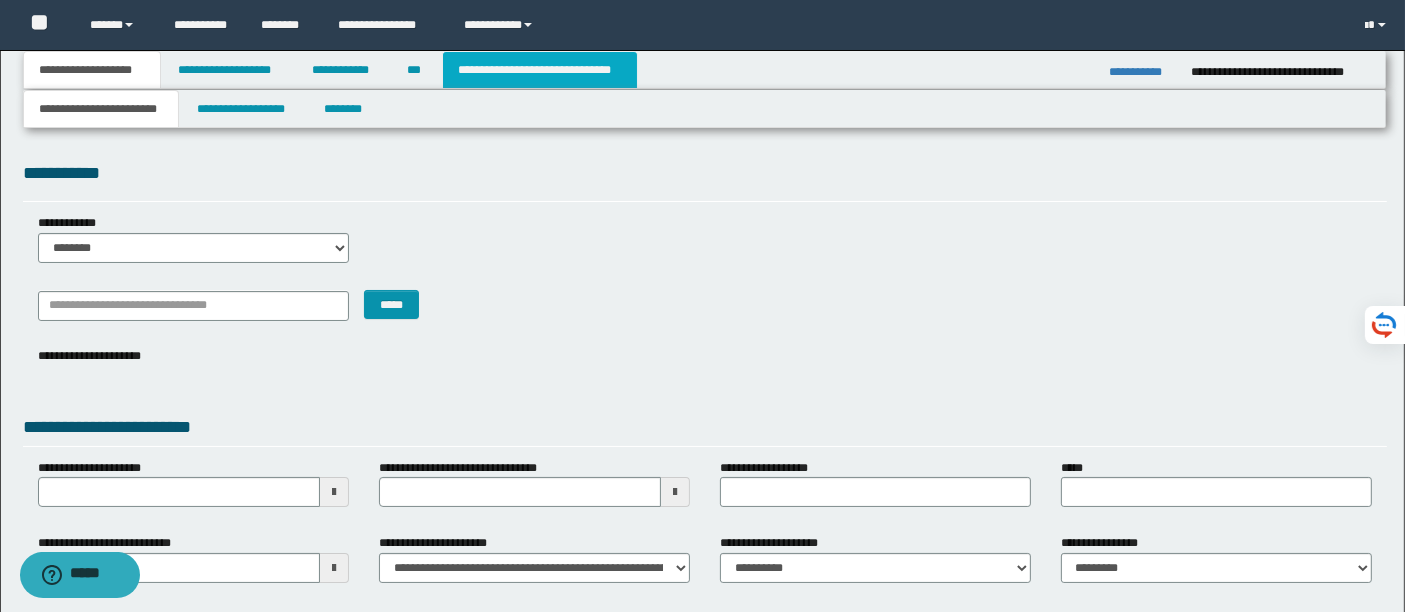 click on "**********" at bounding box center (540, 70) 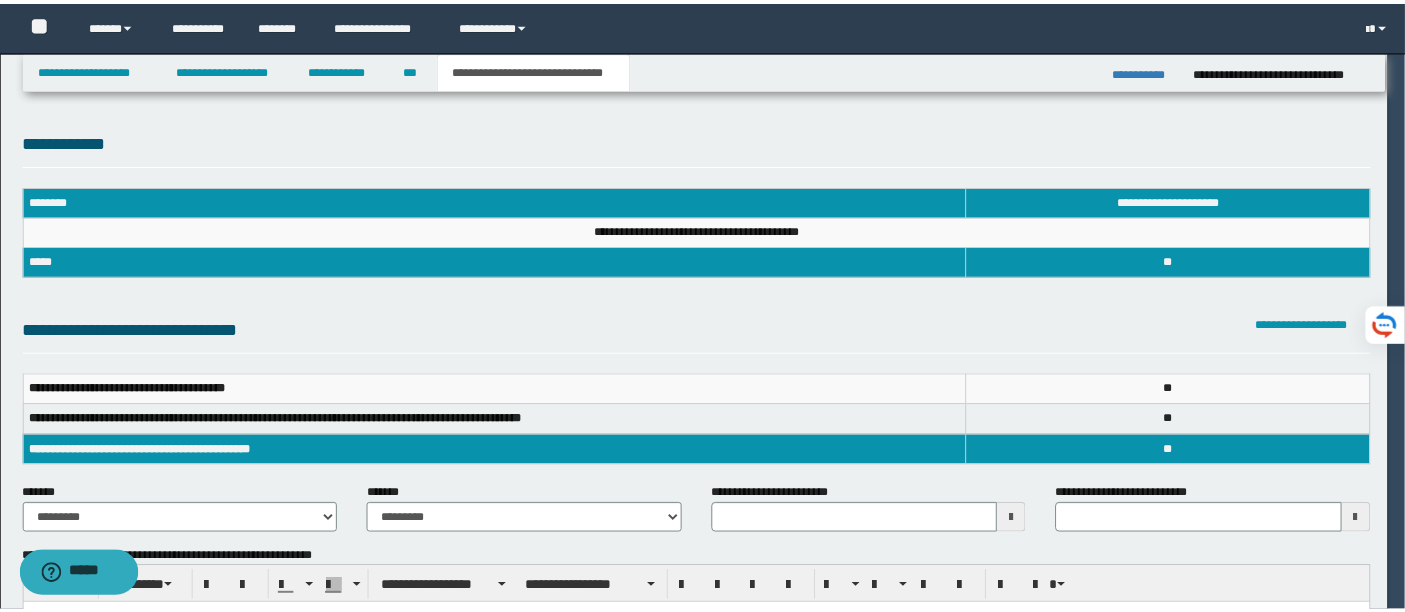 scroll, scrollTop: 0, scrollLeft: 0, axis: both 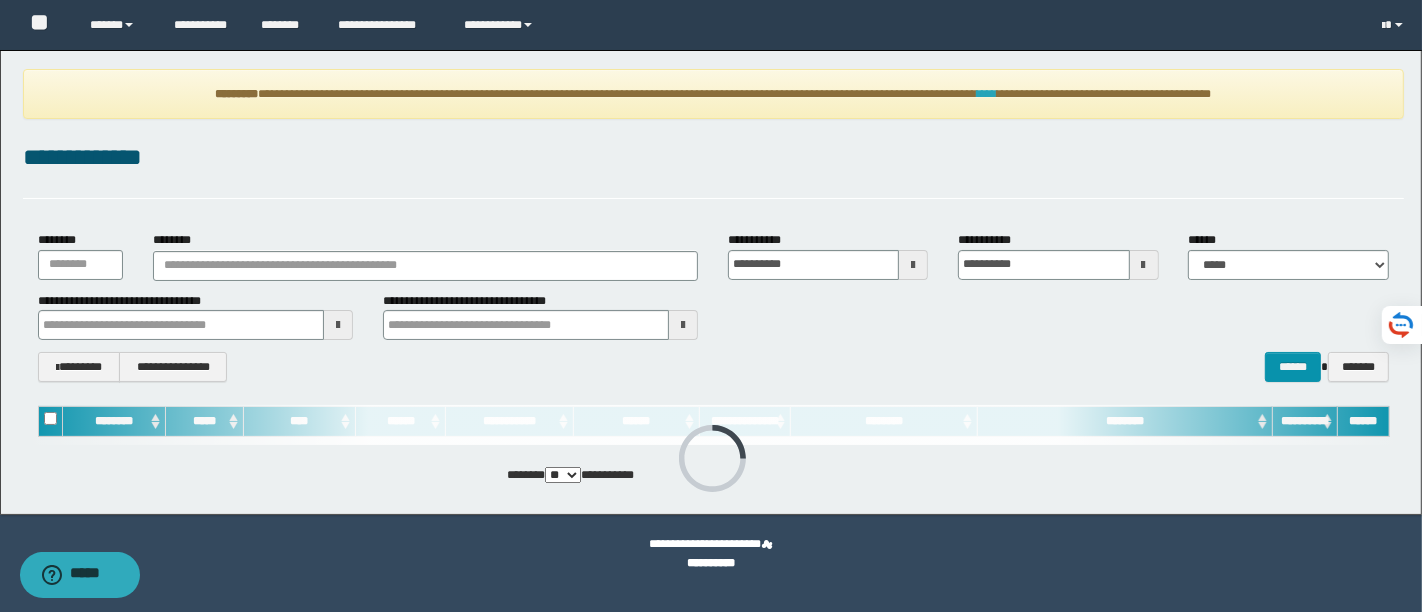 click on "****" at bounding box center (987, 94) 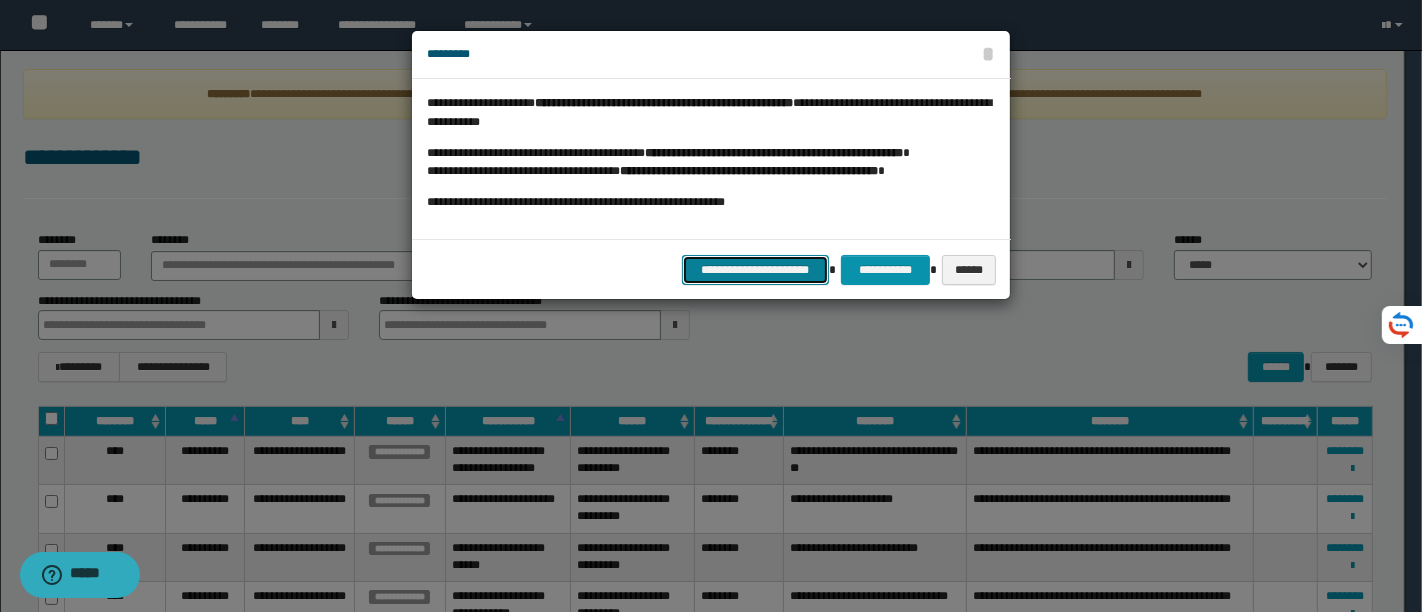 click on "**********" at bounding box center (756, 269) 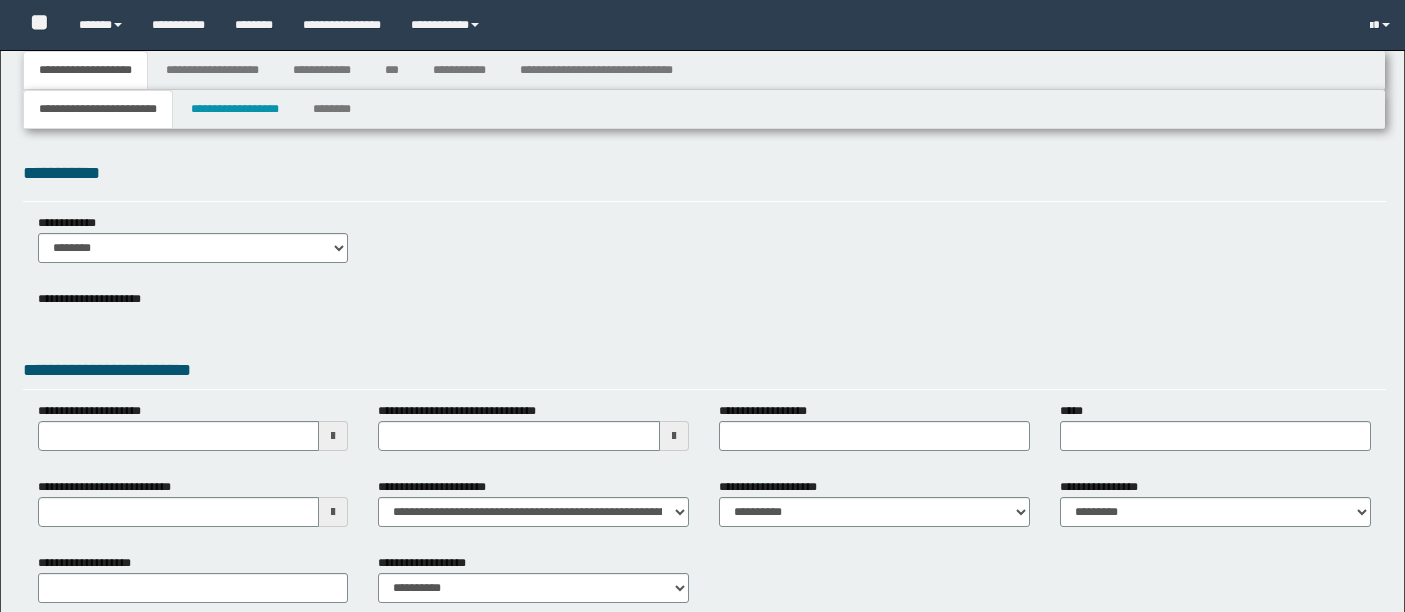 type 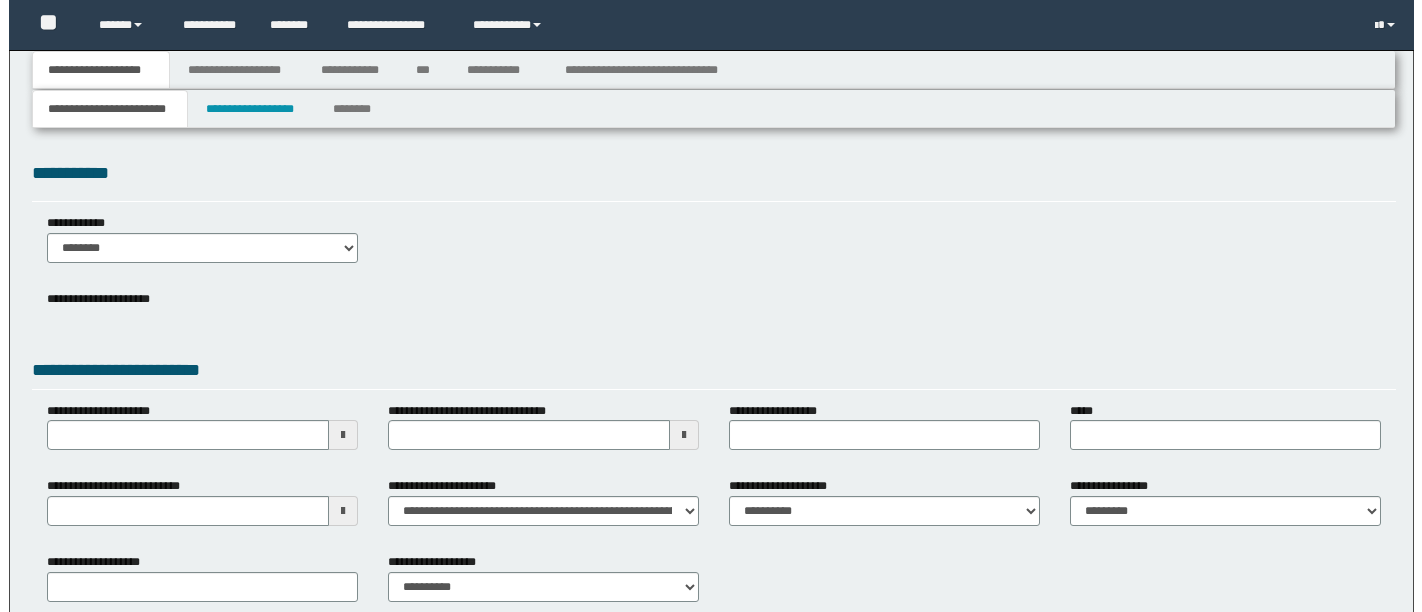 scroll, scrollTop: 0, scrollLeft: 0, axis: both 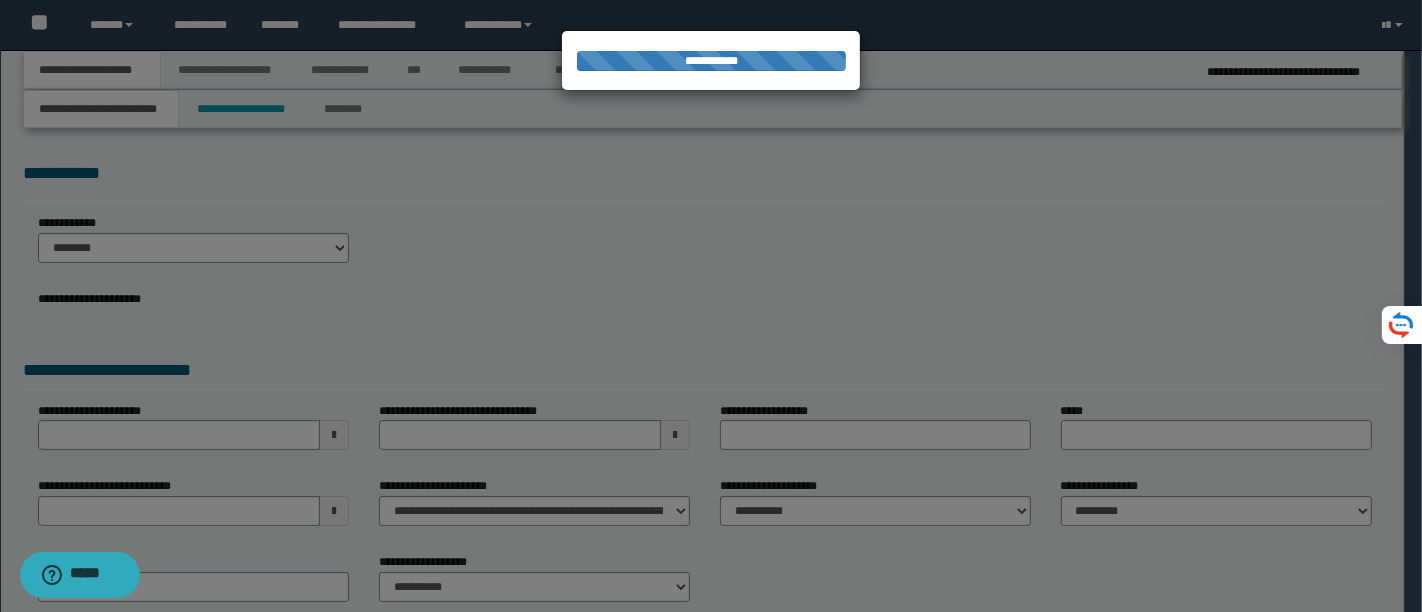 type on "**********" 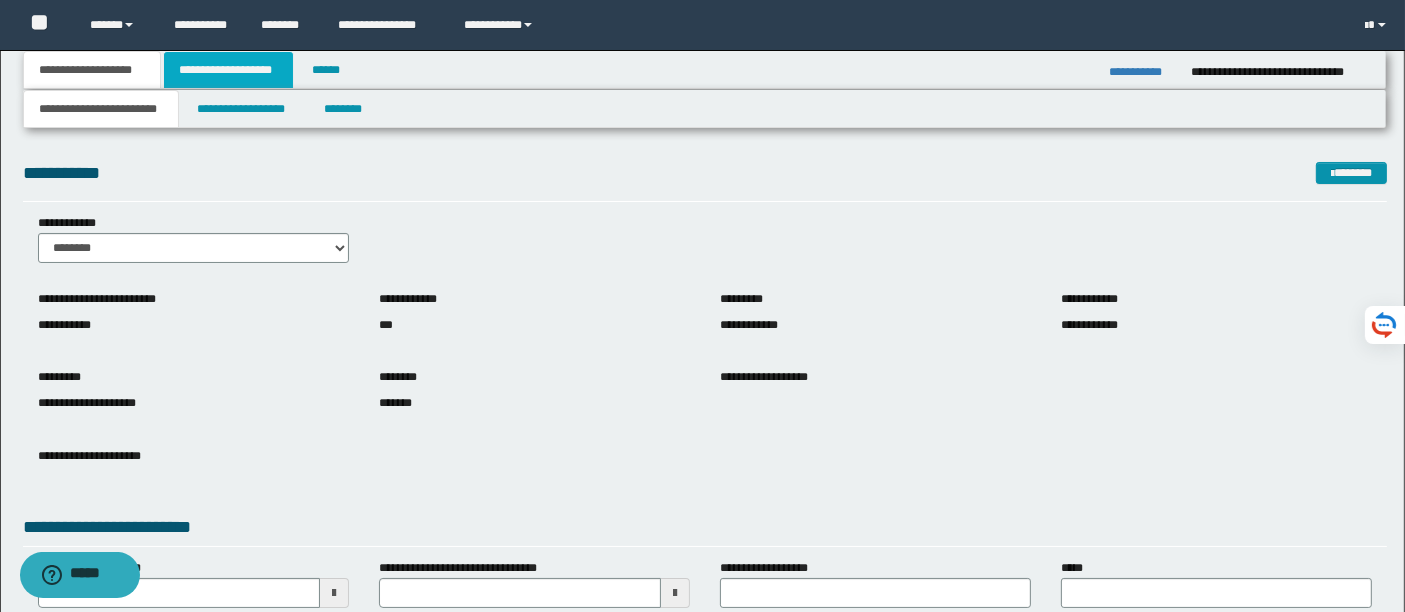 click on "**********" at bounding box center [228, 70] 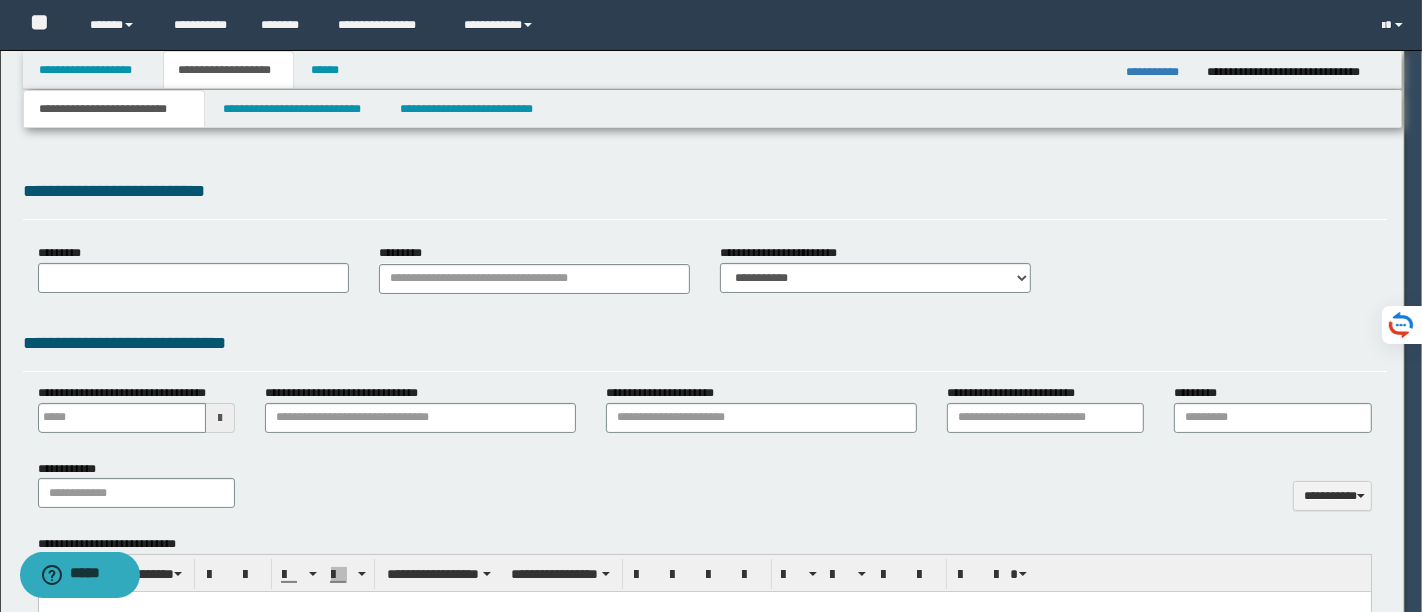 type 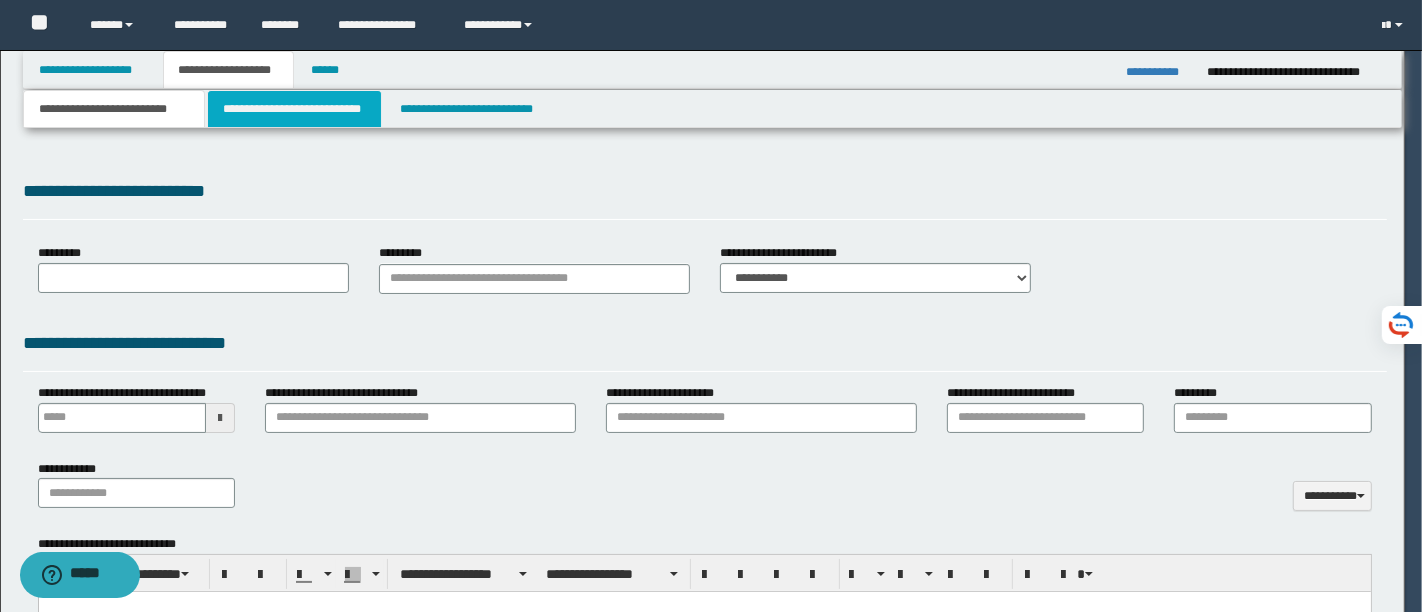 select on "*" 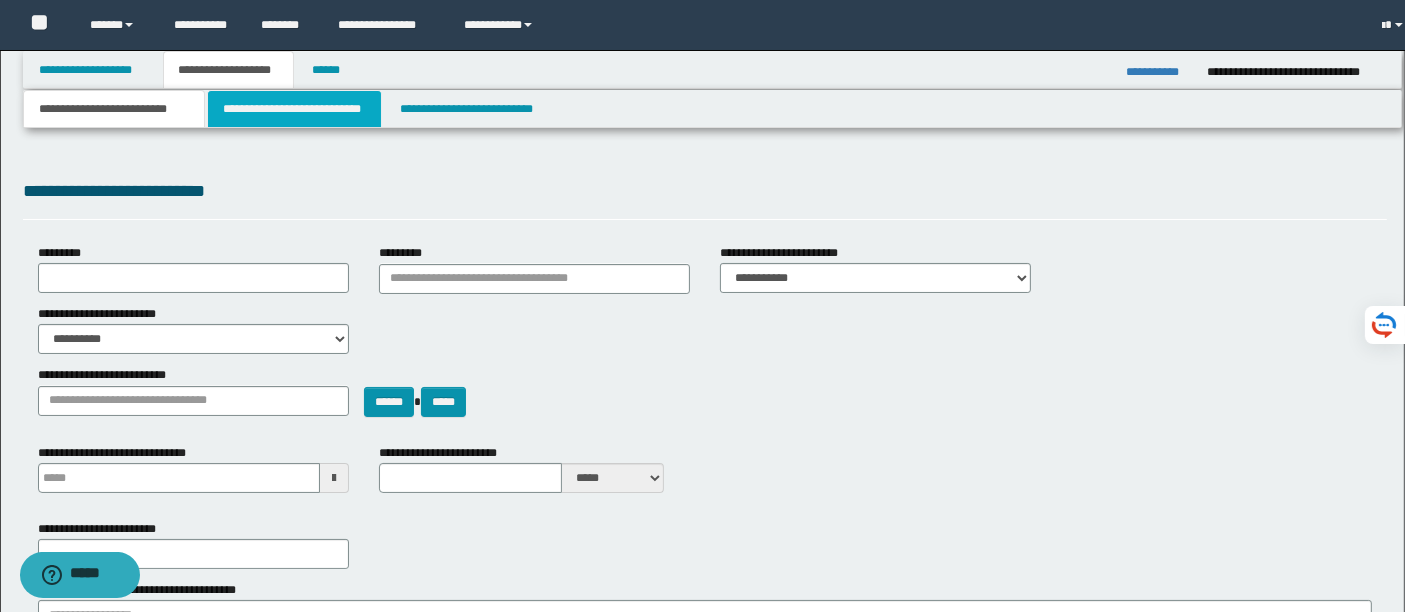 click on "**********" at bounding box center [294, 109] 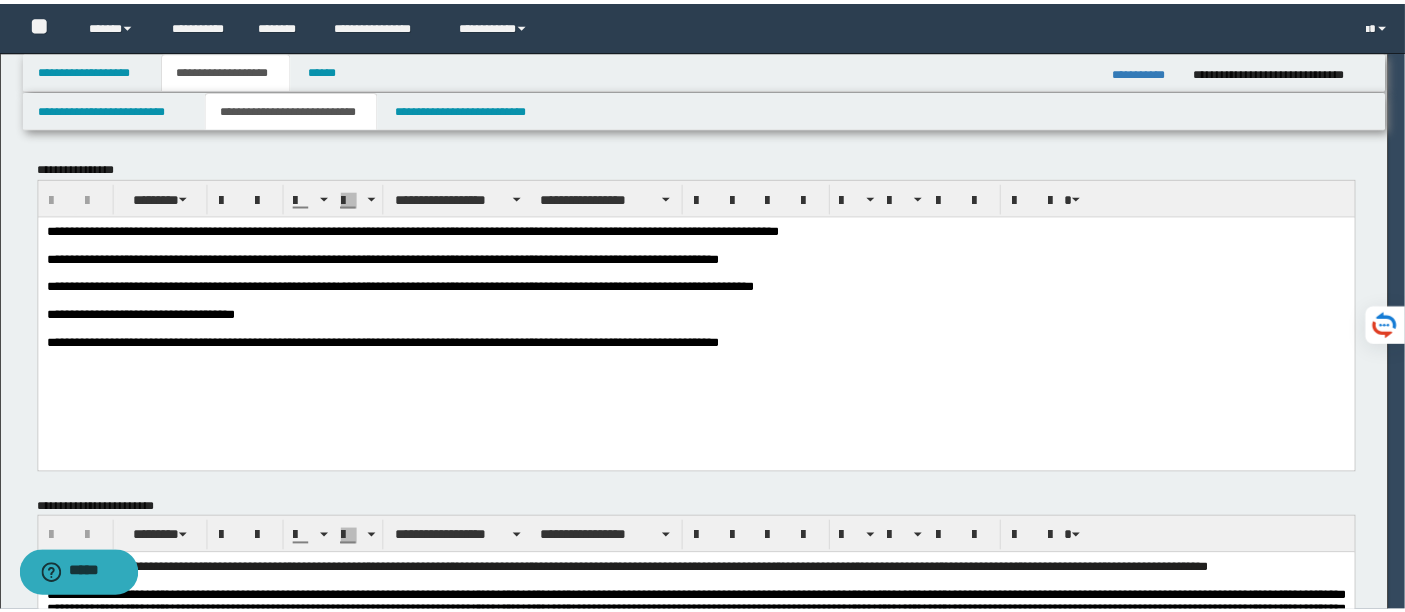 scroll, scrollTop: 0, scrollLeft: 0, axis: both 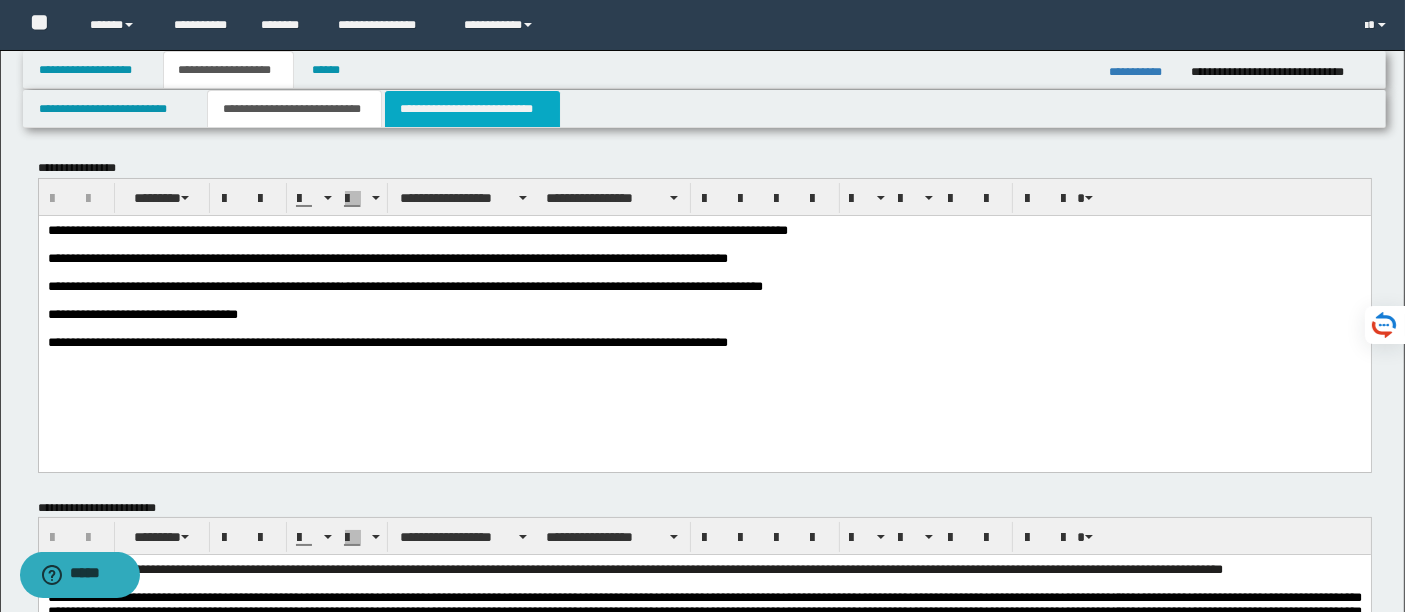 click on "**********" at bounding box center [472, 109] 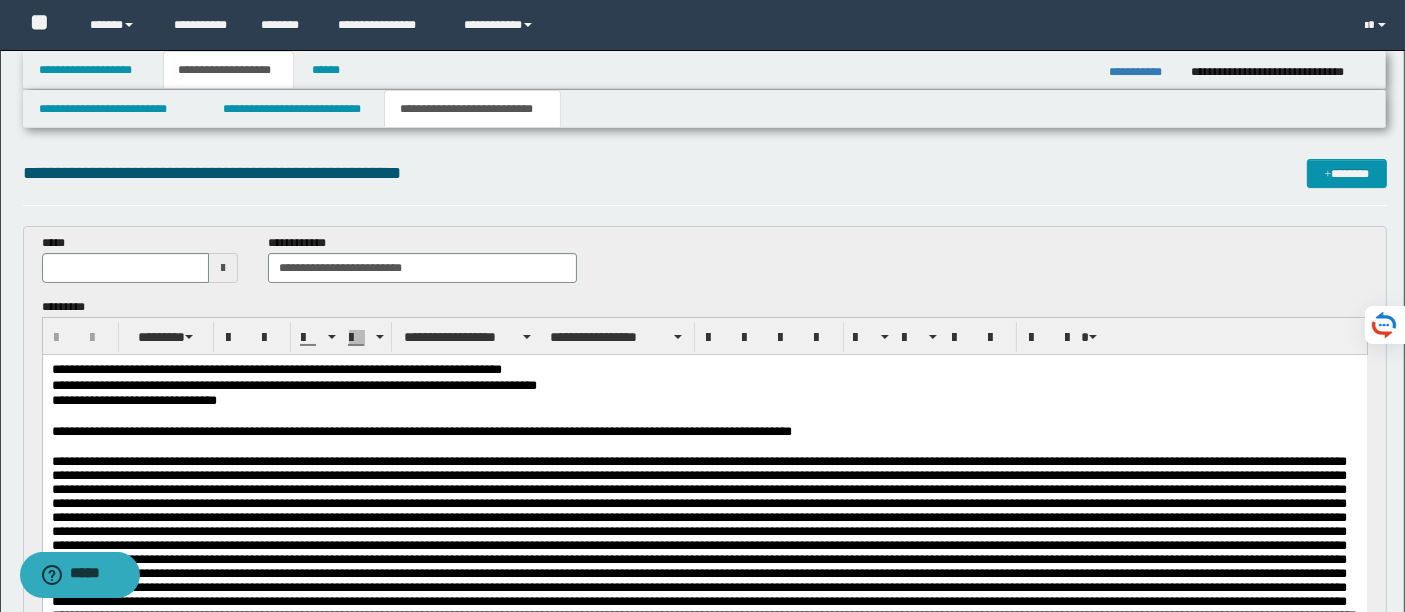 scroll, scrollTop: 0, scrollLeft: 0, axis: both 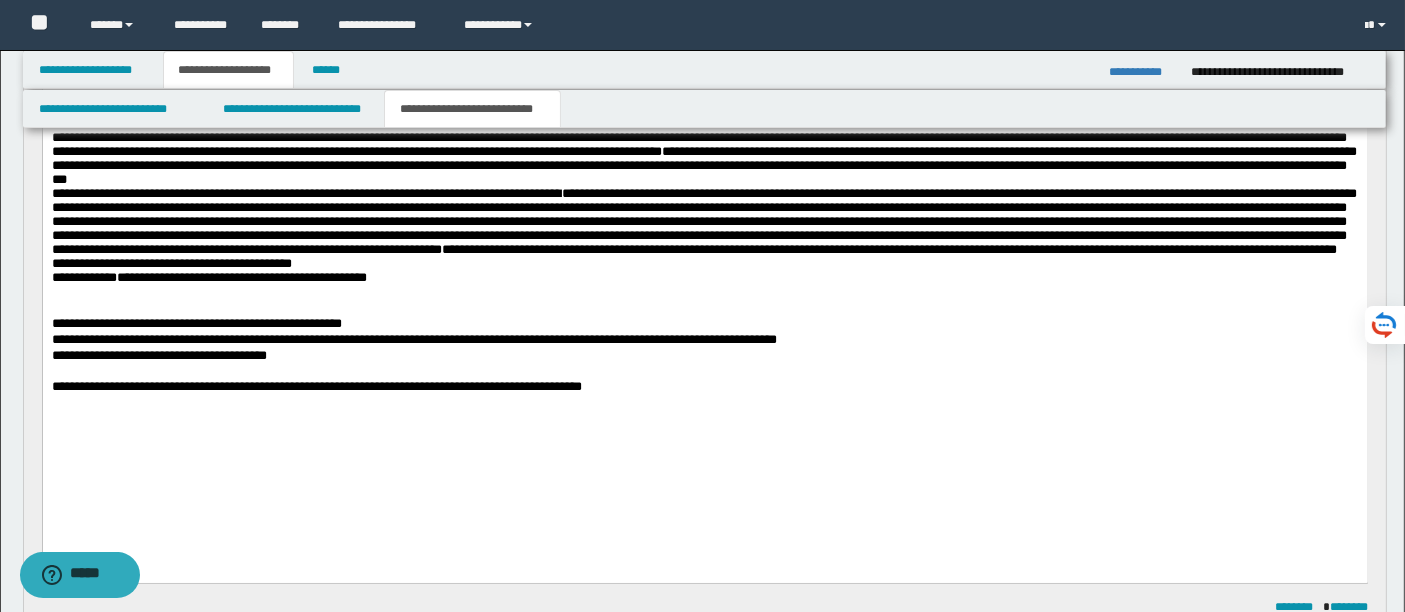 click on "**********" at bounding box center (704, 341) 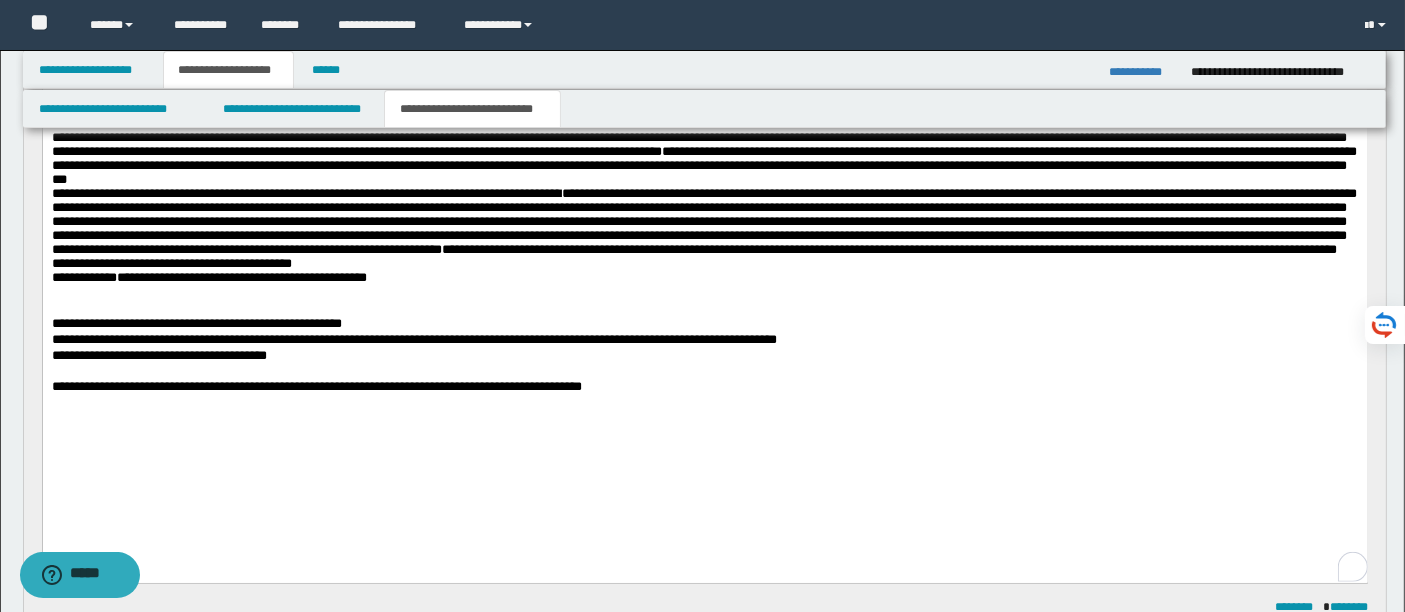 type 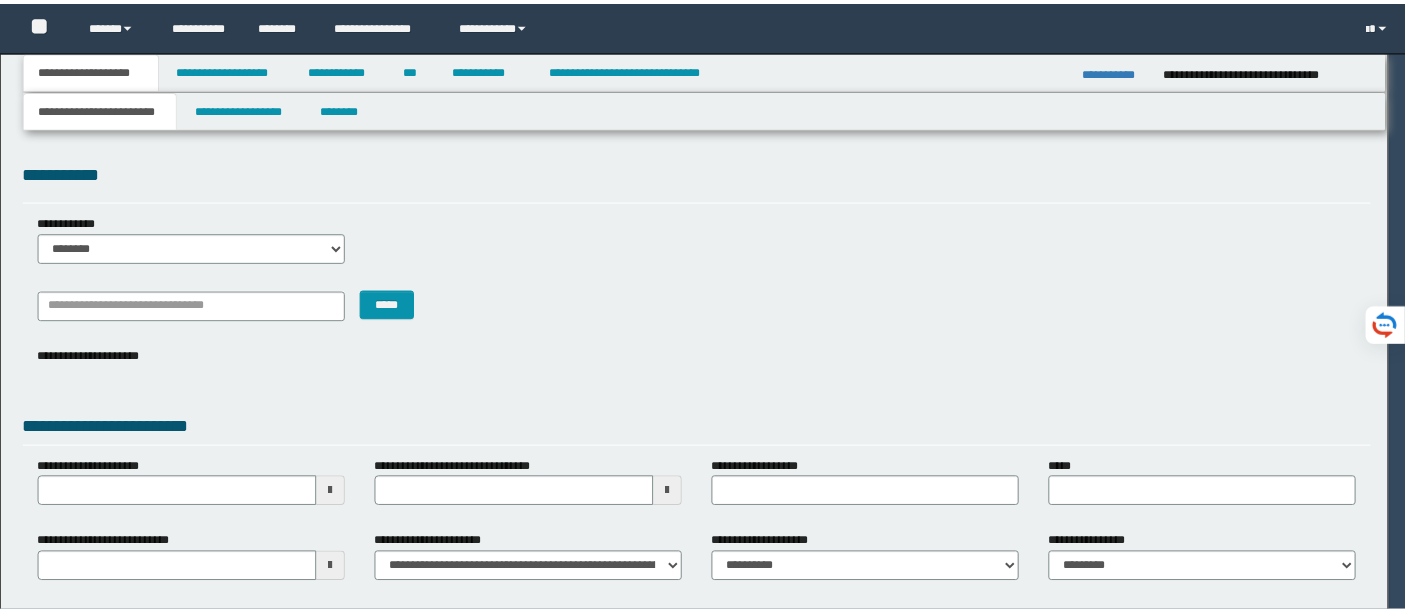scroll, scrollTop: 0, scrollLeft: 0, axis: both 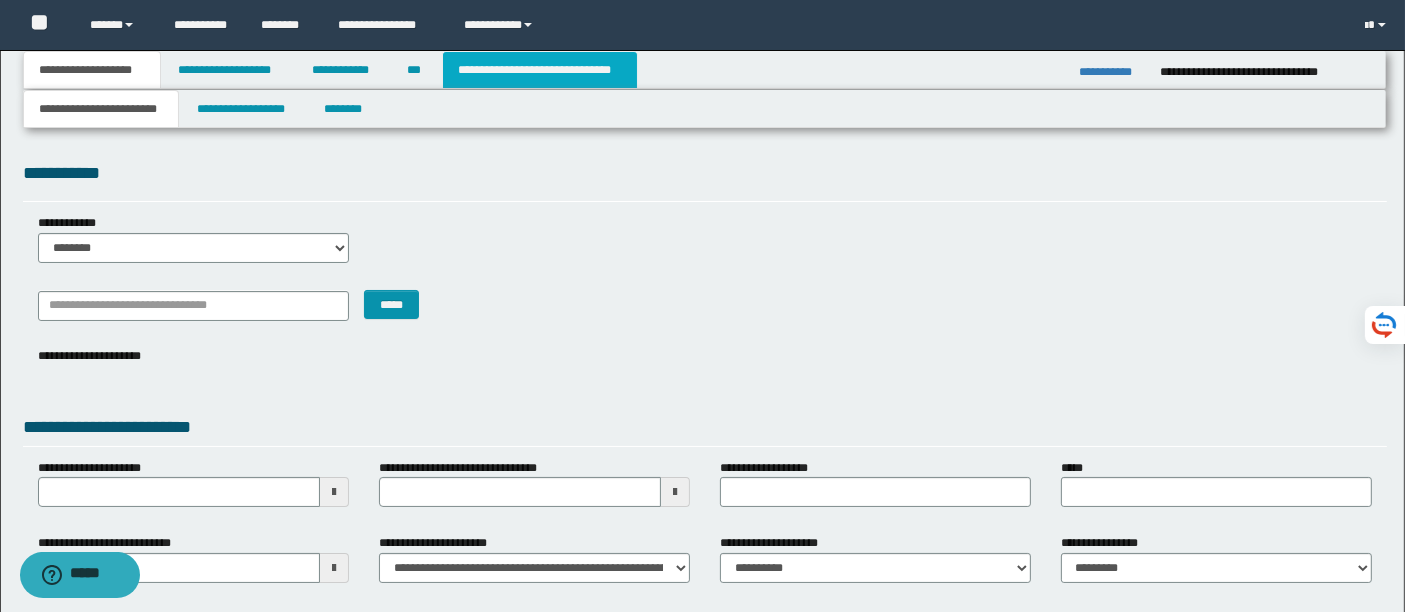 click on "**********" at bounding box center (540, 70) 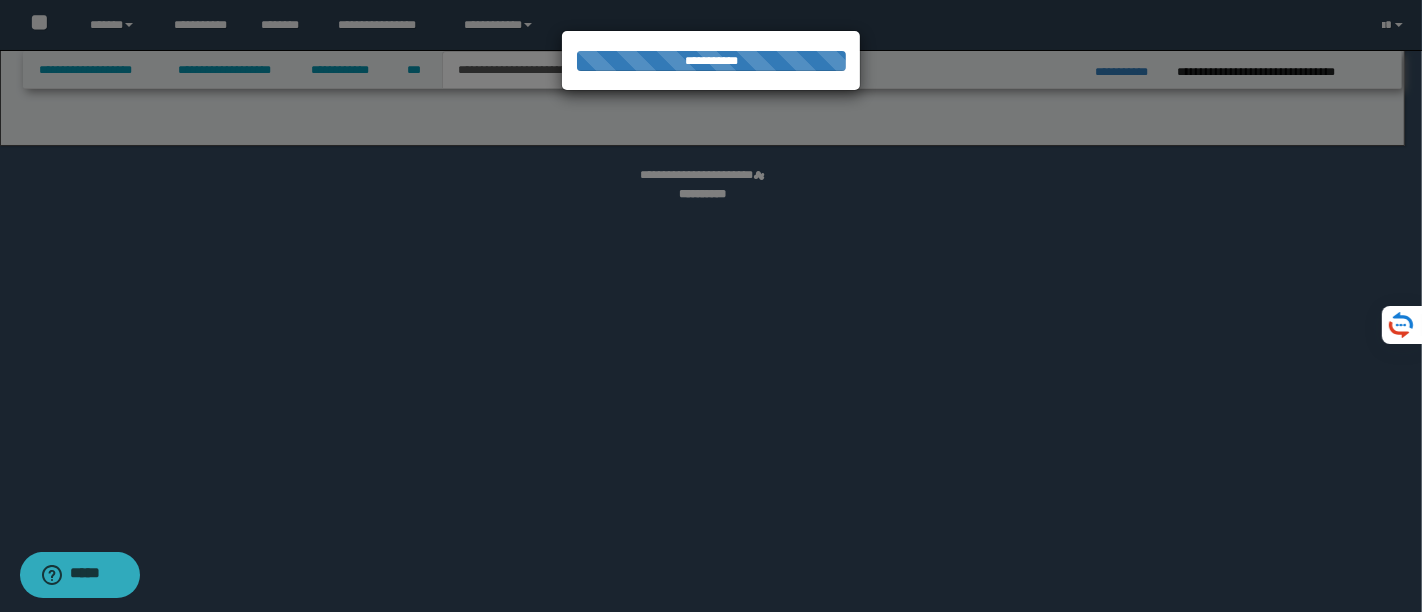 select on "*" 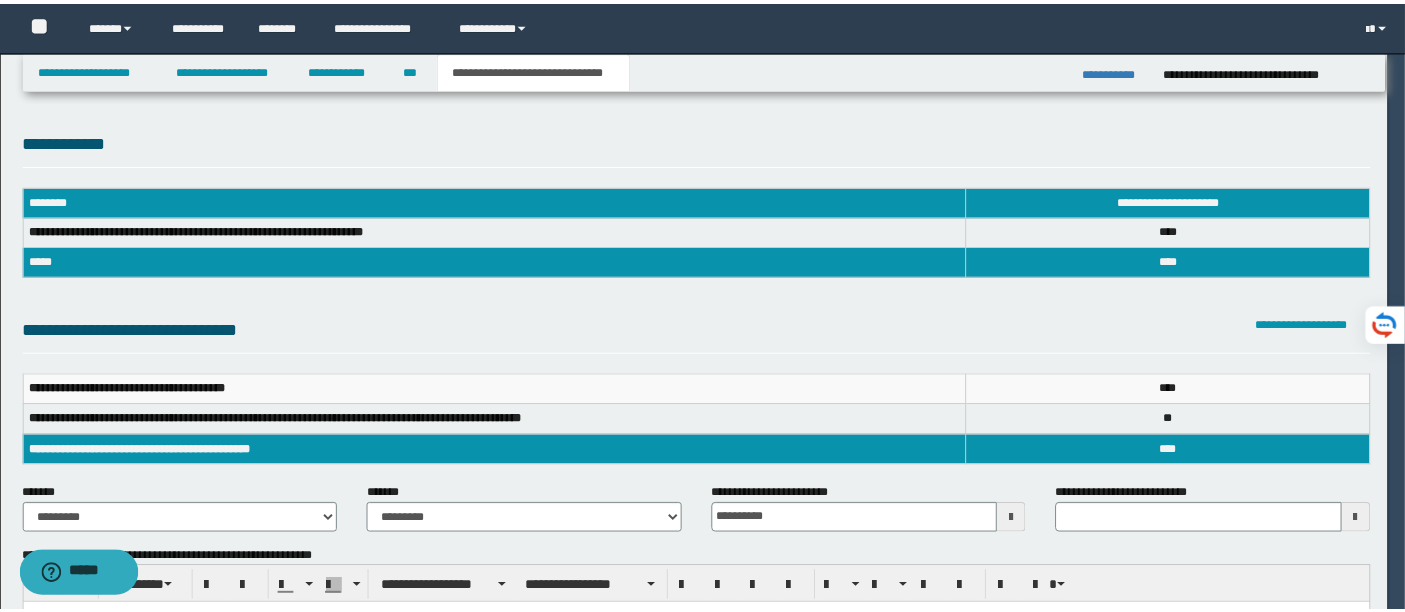 scroll, scrollTop: 0, scrollLeft: 0, axis: both 